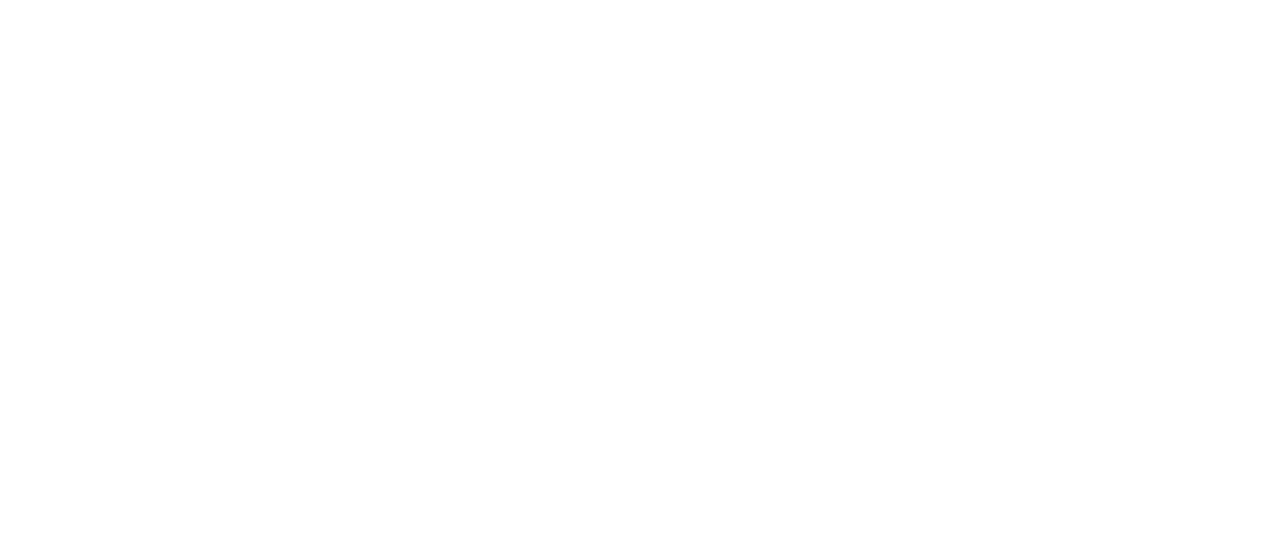 scroll, scrollTop: 0, scrollLeft: 0, axis: both 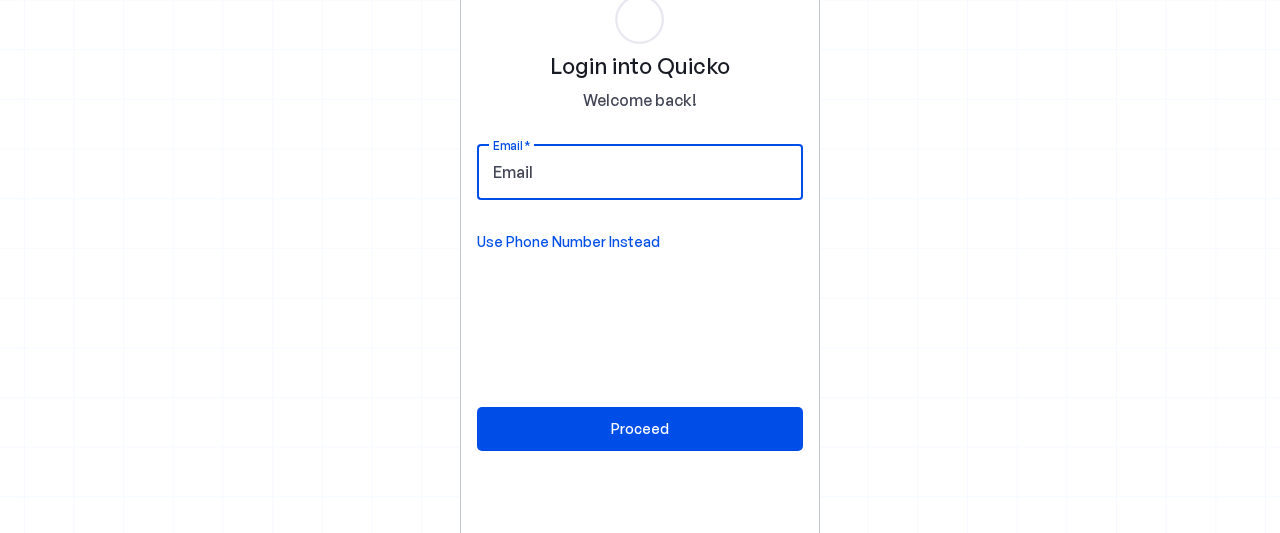 click on "Email" at bounding box center (640, 172) 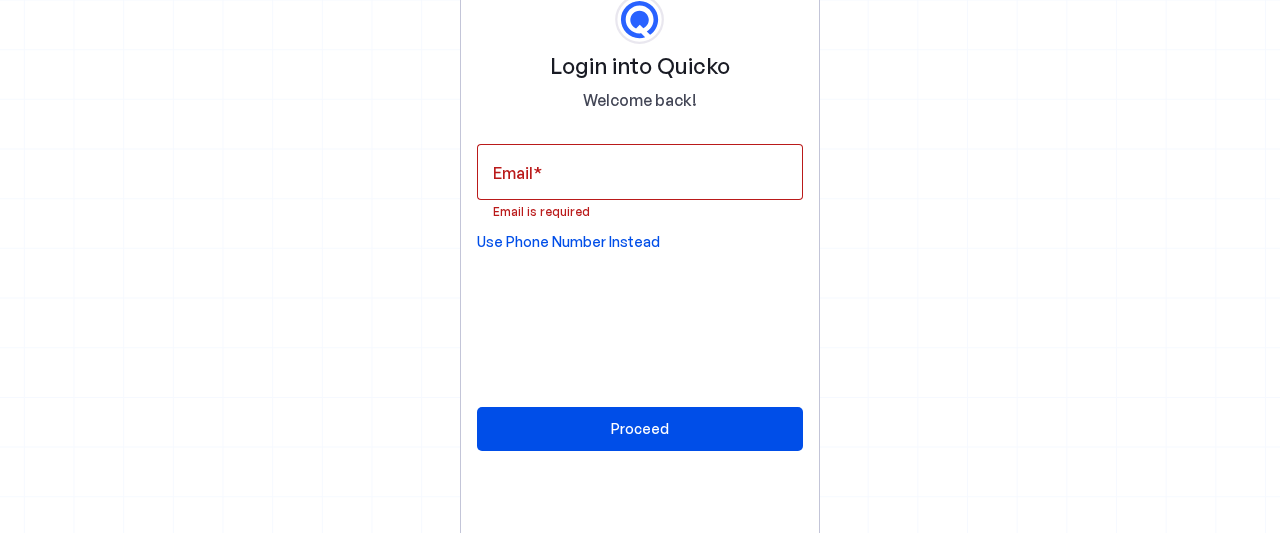 click on "Use Phone Number Instead" at bounding box center [568, 242] 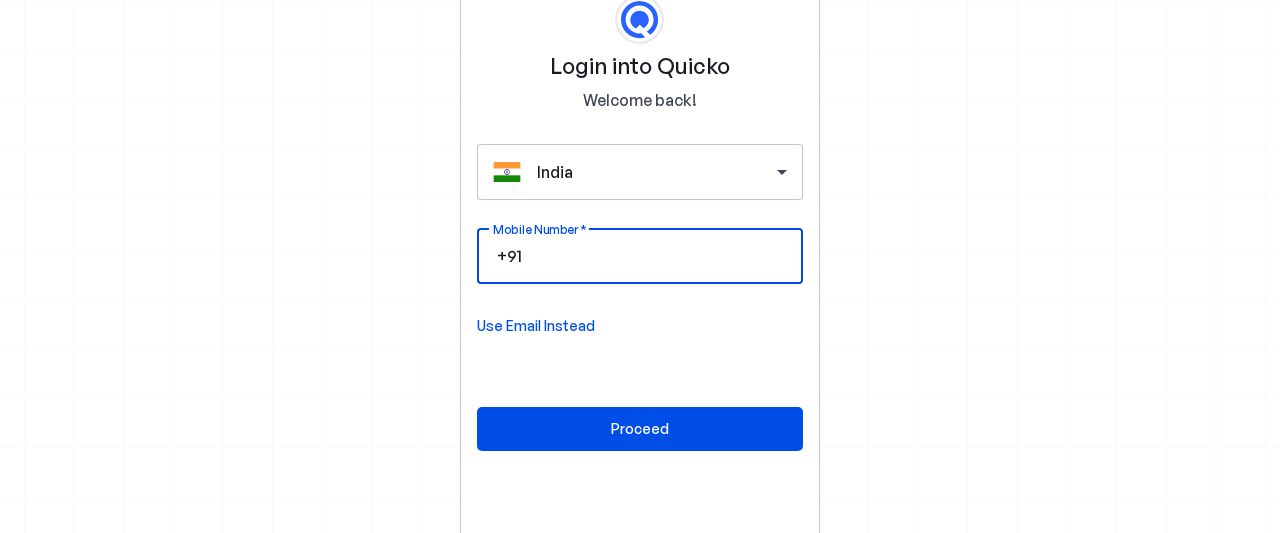 click on "Mobile Number" at bounding box center (656, 256) 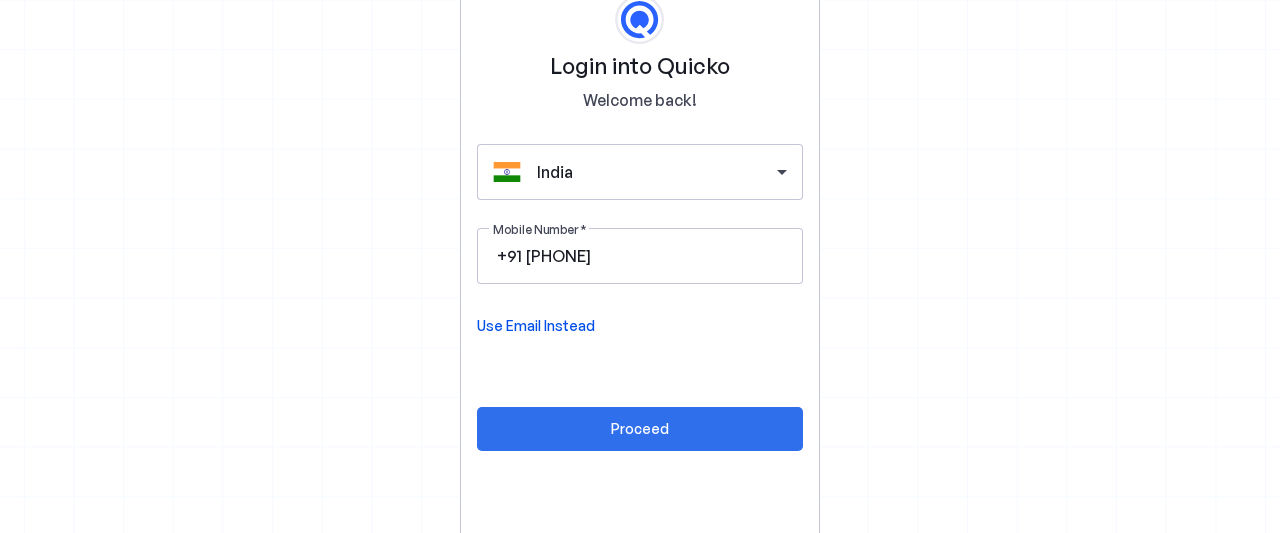 click on "Proceed" at bounding box center (640, 428) 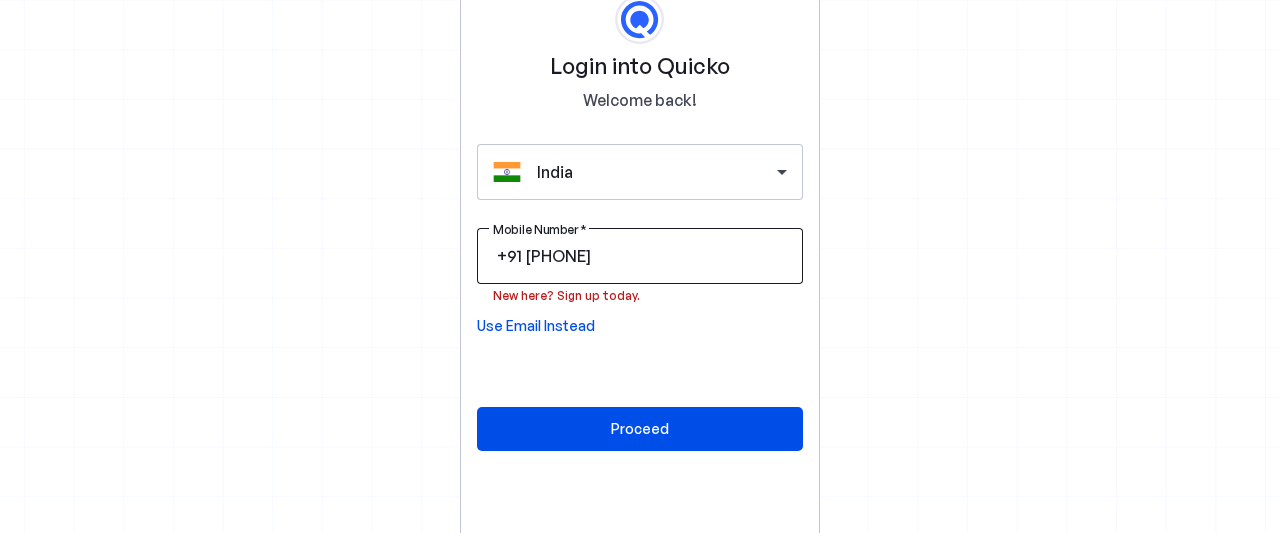 click on "[NUMBER]" at bounding box center (656, 256) 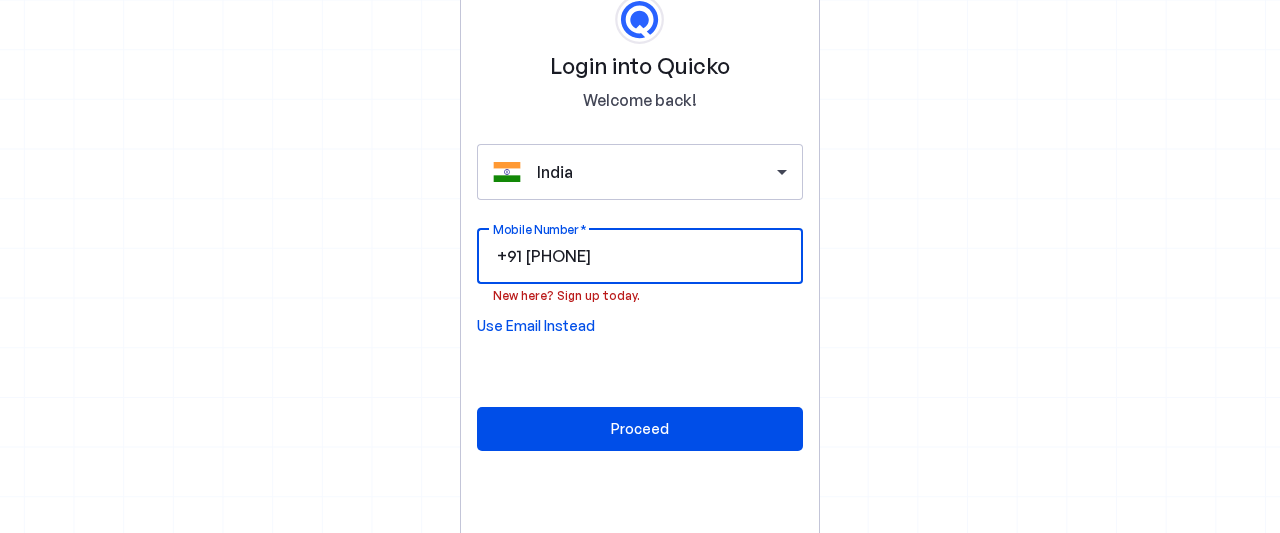 click on "[NUMBER]" at bounding box center (656, 256) 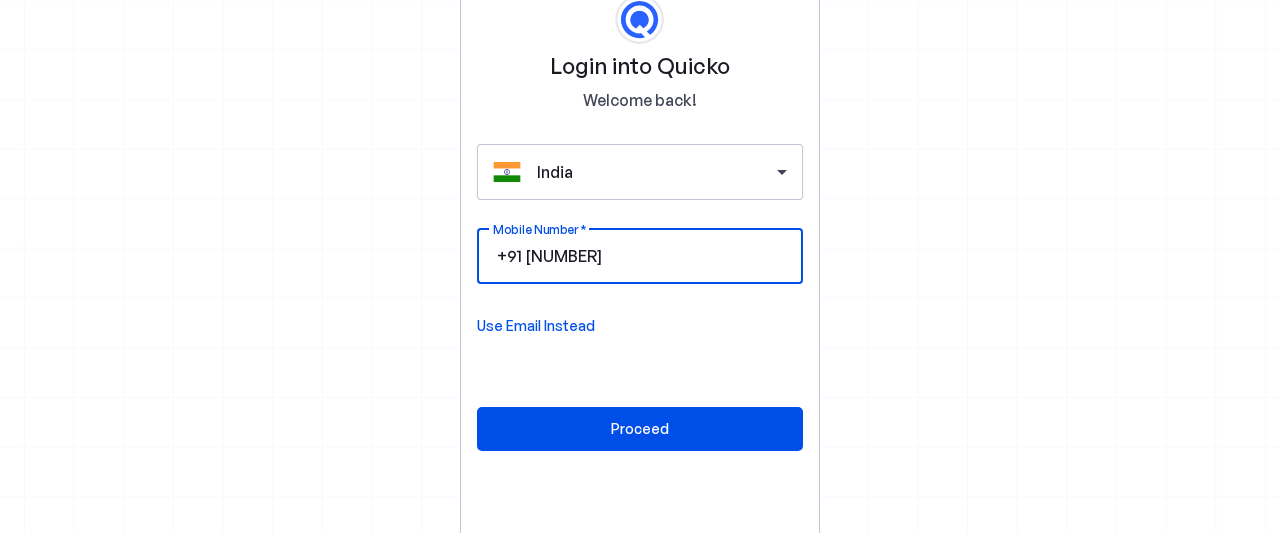 type on "[NUMBER]" 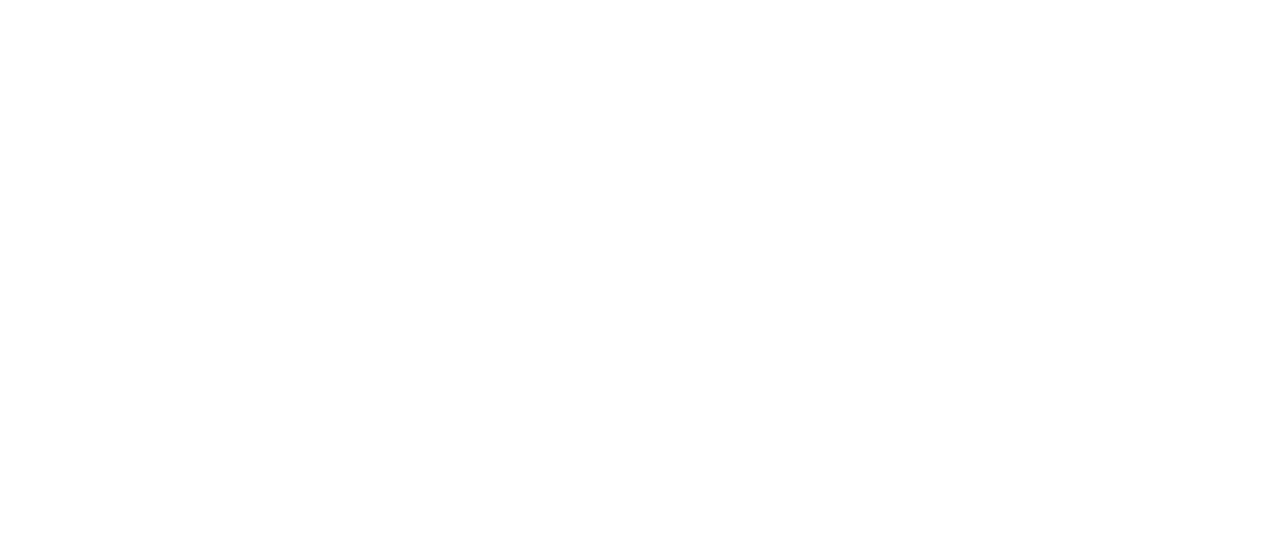 scroll, scrollTop: 0, scrollLeft: 0, axis: both 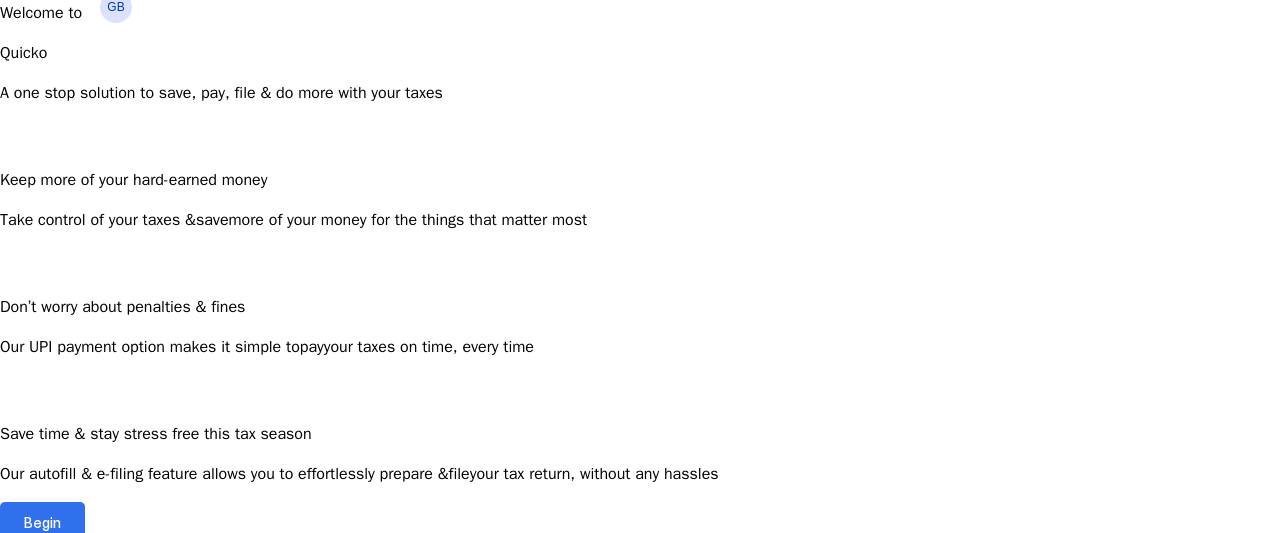 click at bounding box center (42, 522) 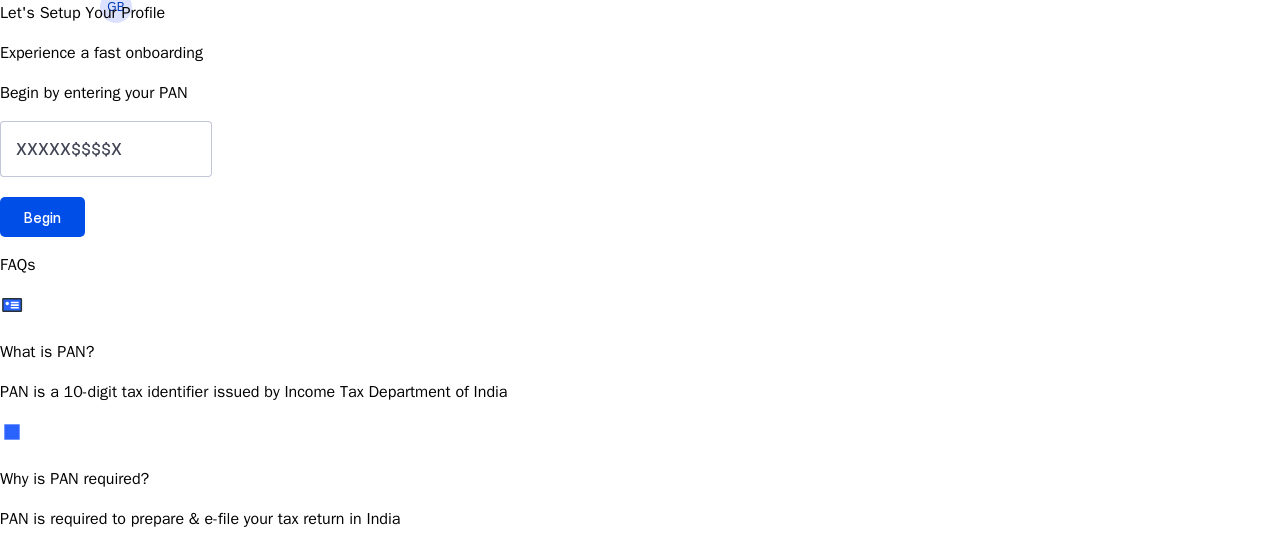 scroll, scrollTop: 0, scrollLeft: 0, axis: both 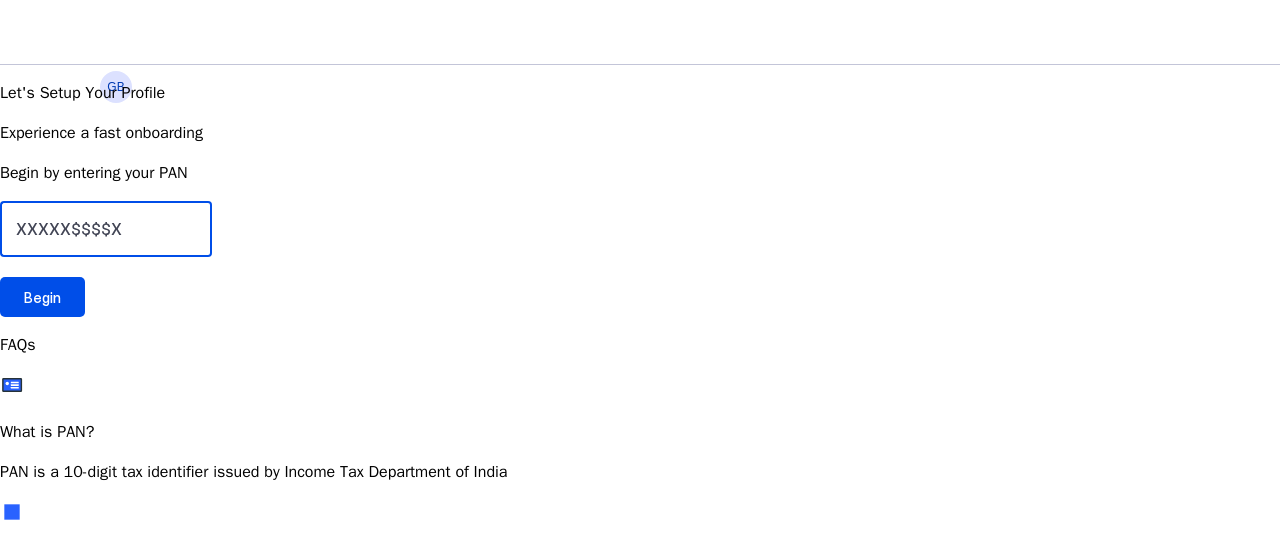 click at bounding box center (106, 229) 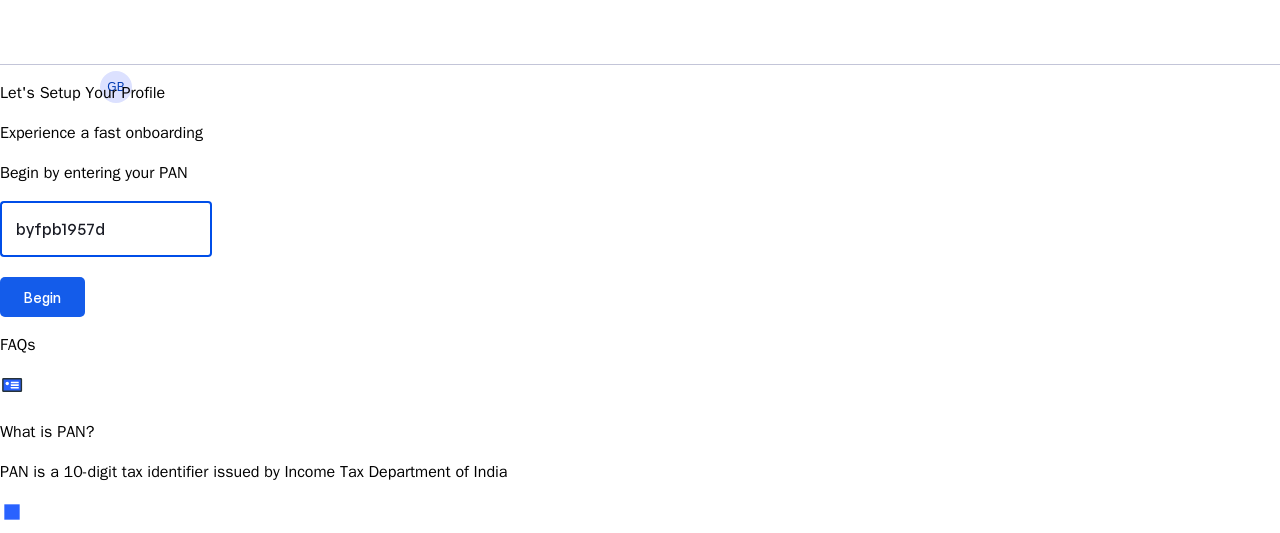 type on "byfpb1957d" 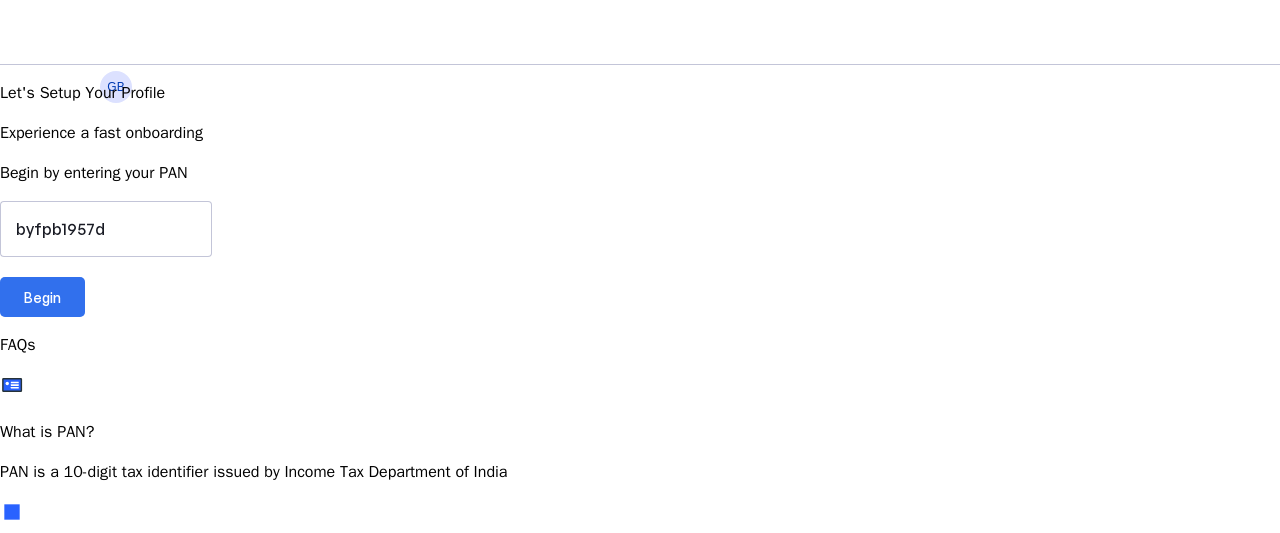 click on "Begin" at bounding box center (42, 297) 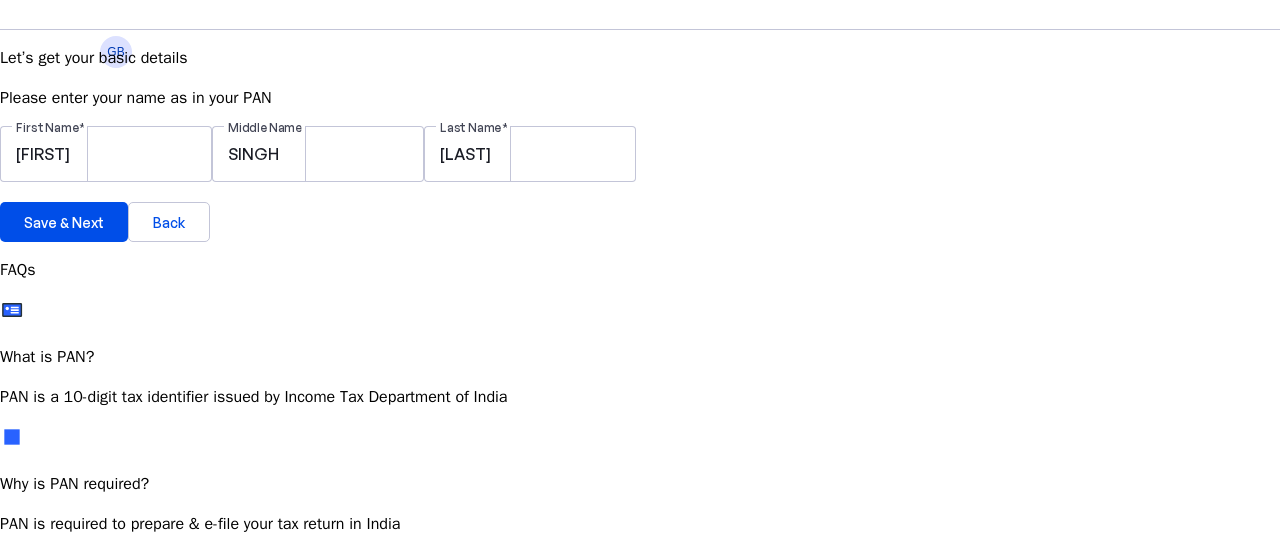 scroll, scrollTop: 37, scrollLeft: 0, axis: vertical 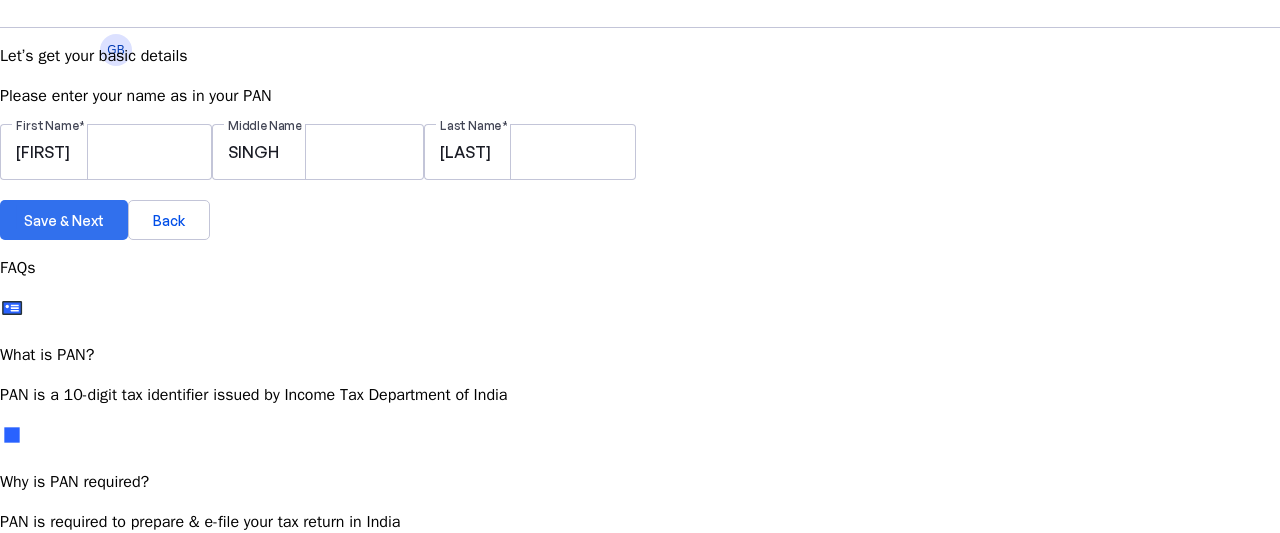 click on "Save & Next" at bounding box center [64, 220] 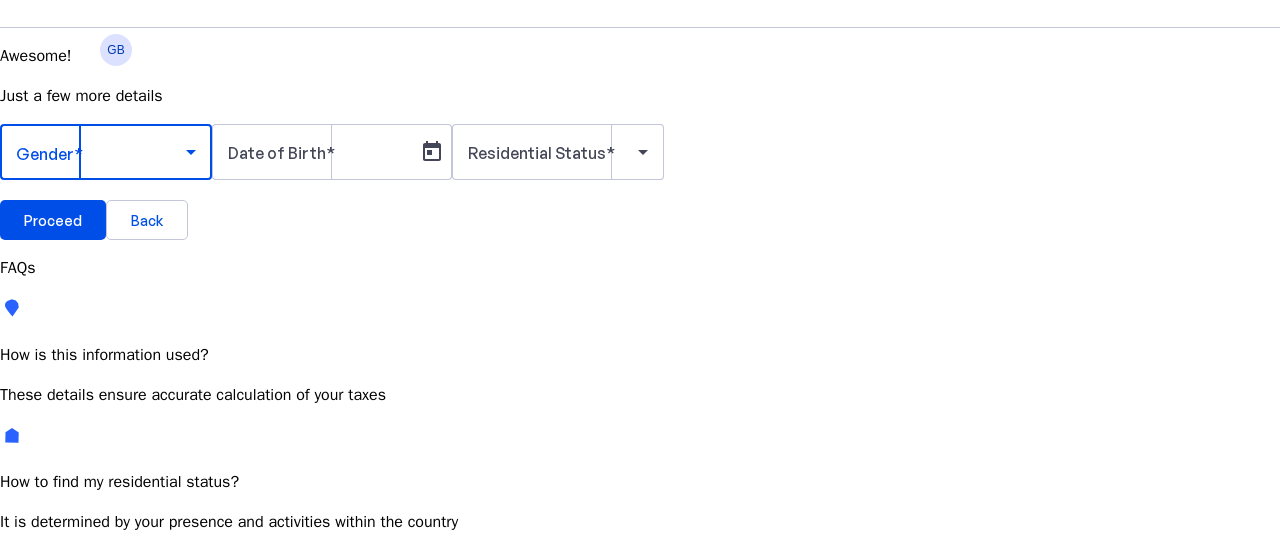 click at bounding box center (101, 152) 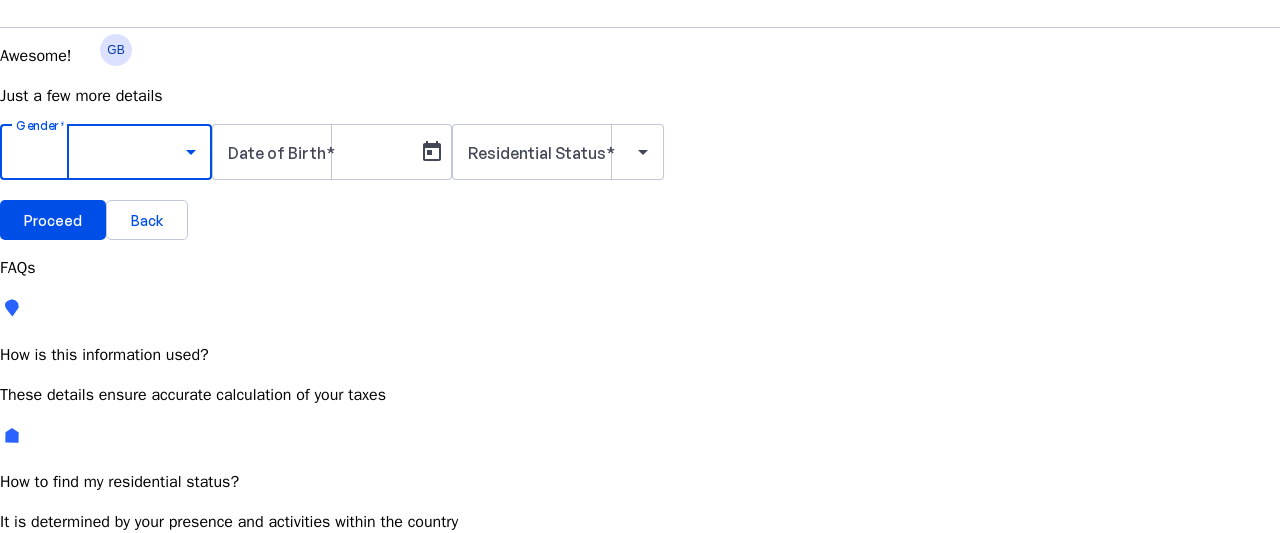 click on "Male" at bounding box center [154, 709] 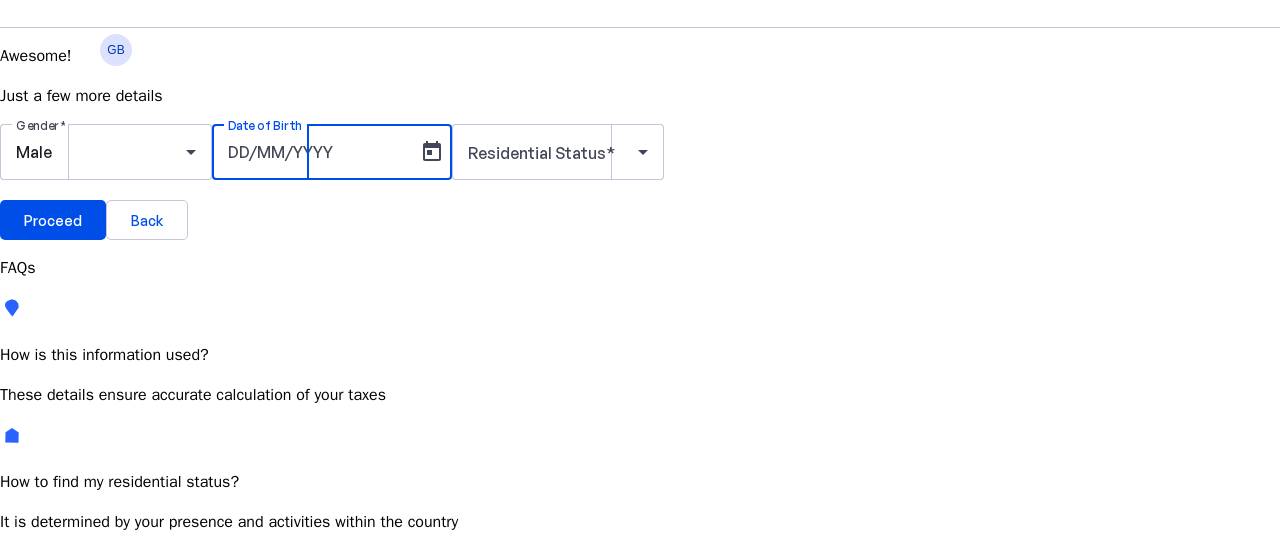 click on "Date of Birth" at bounding box center [318, 152] 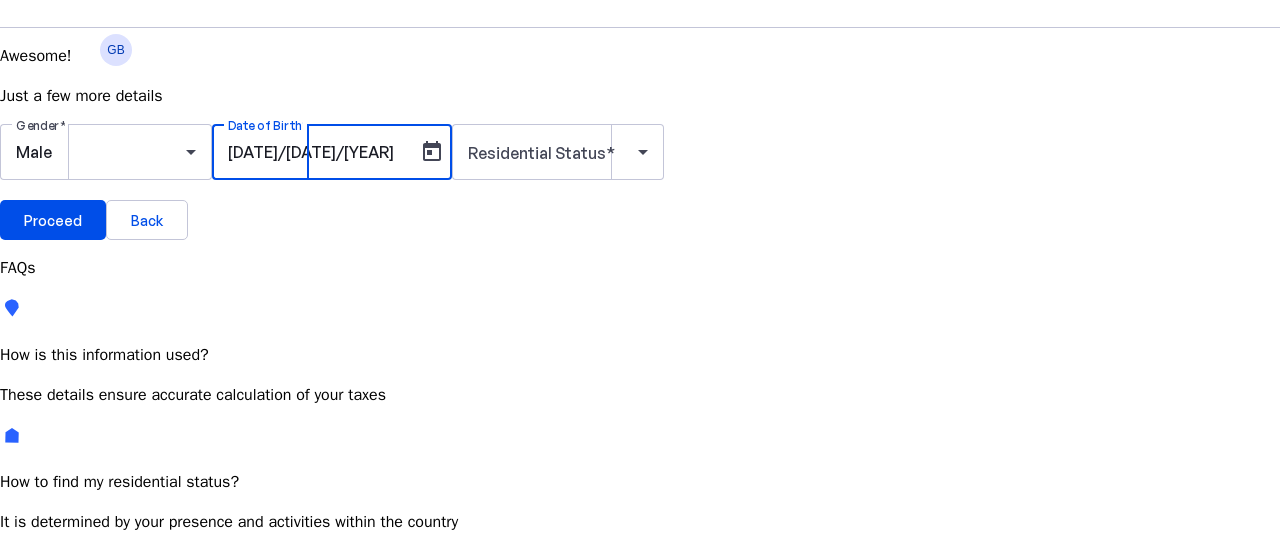 scroll, scrollTop: 67, scrollLeft: 0, axis: vertical 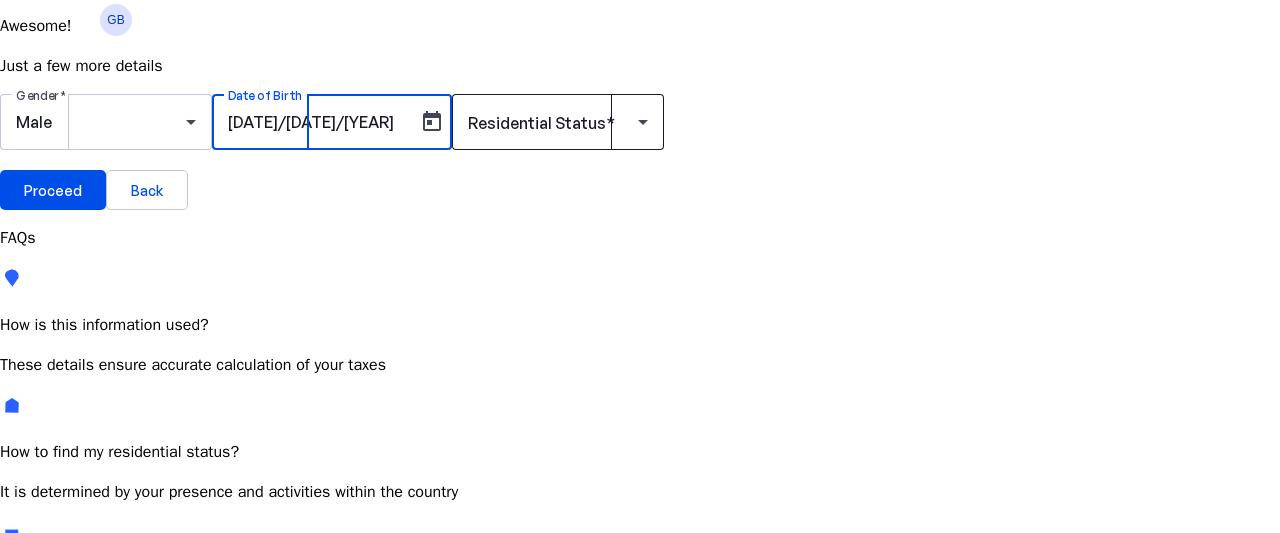 type on "20/02/1991" 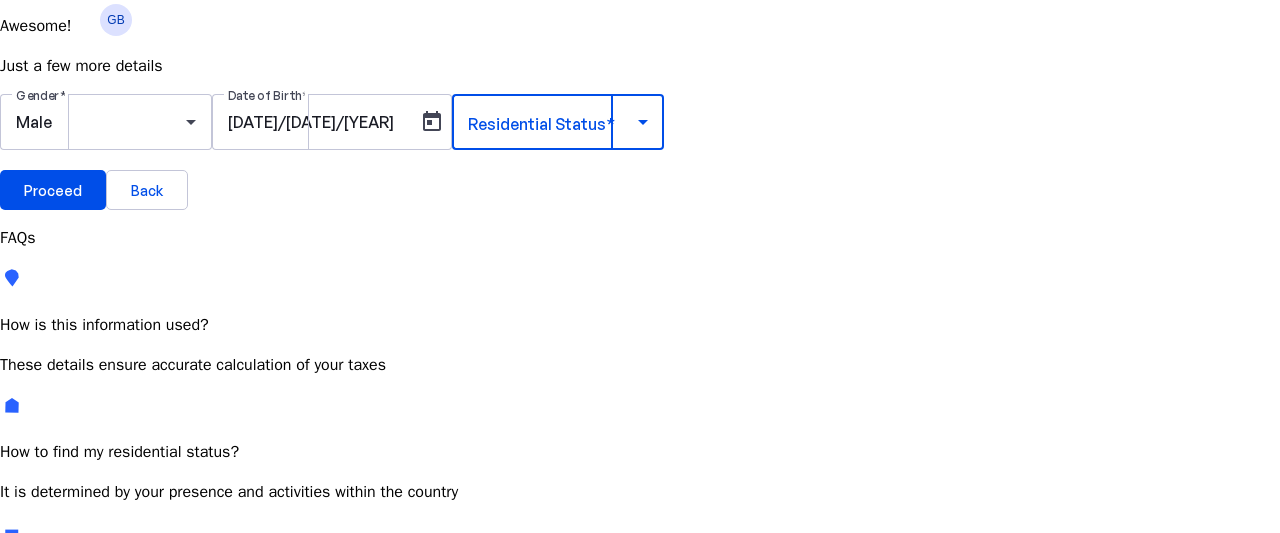 click at bounding box center (553, 122) 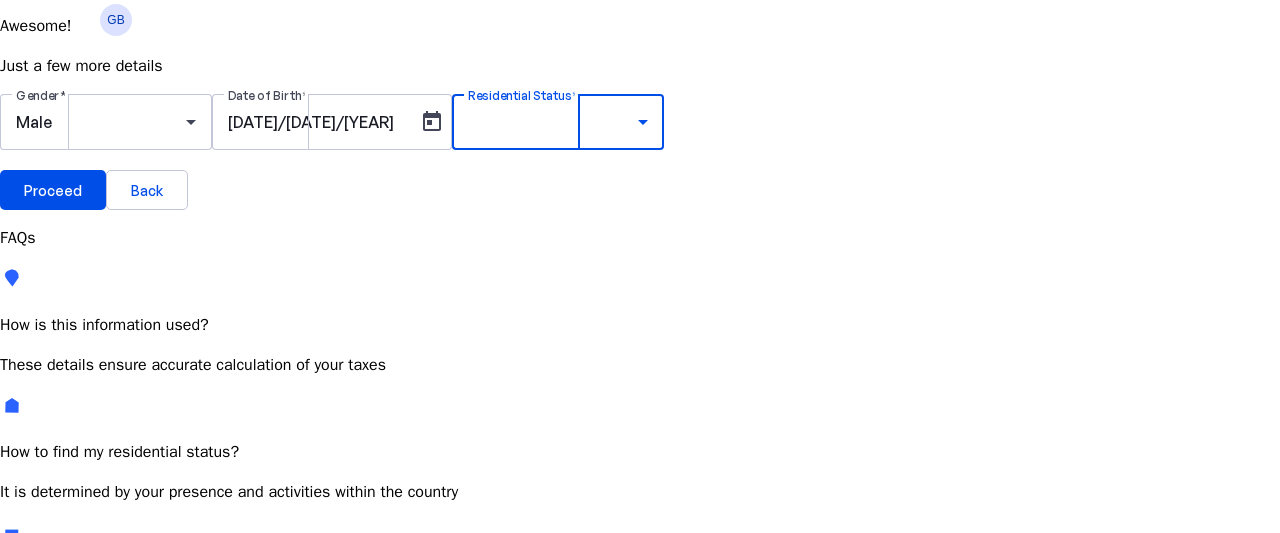 click on "Resident Most Common" at bounding box center (72, 699) 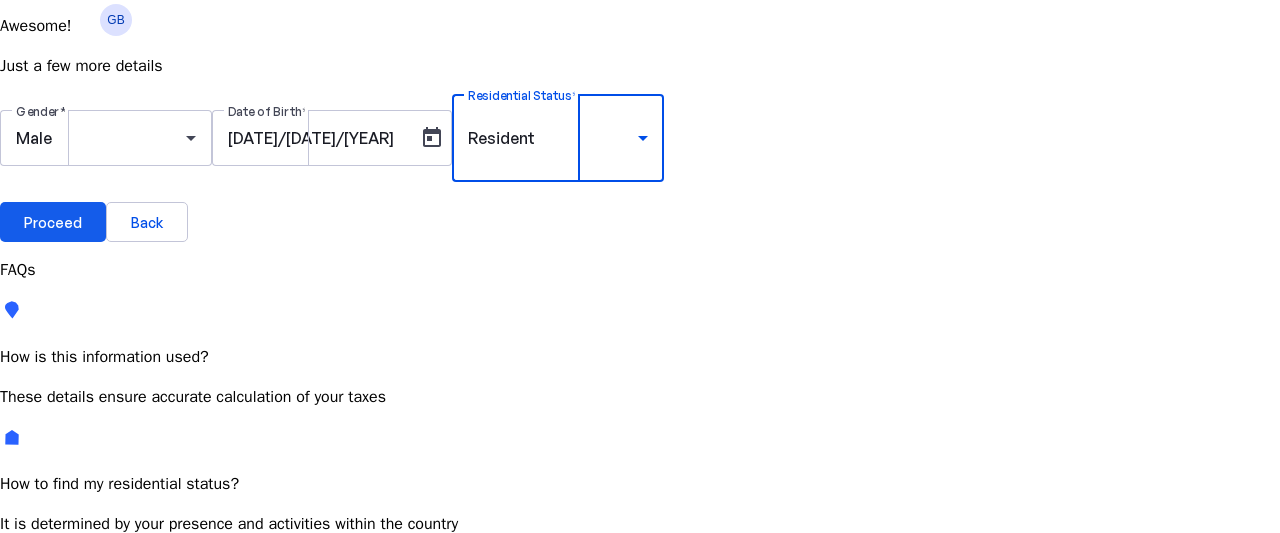 click on "Proceed" at bounding box center (53, 222) 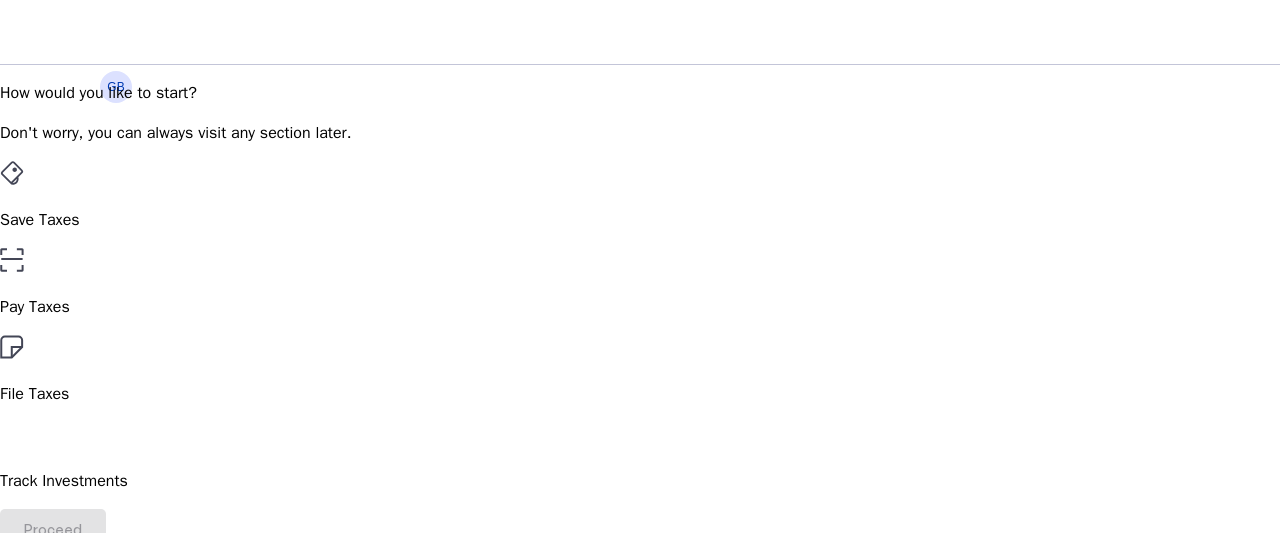 scroll, scrollTop: 124, scrollLeft: 0, axis: vertical 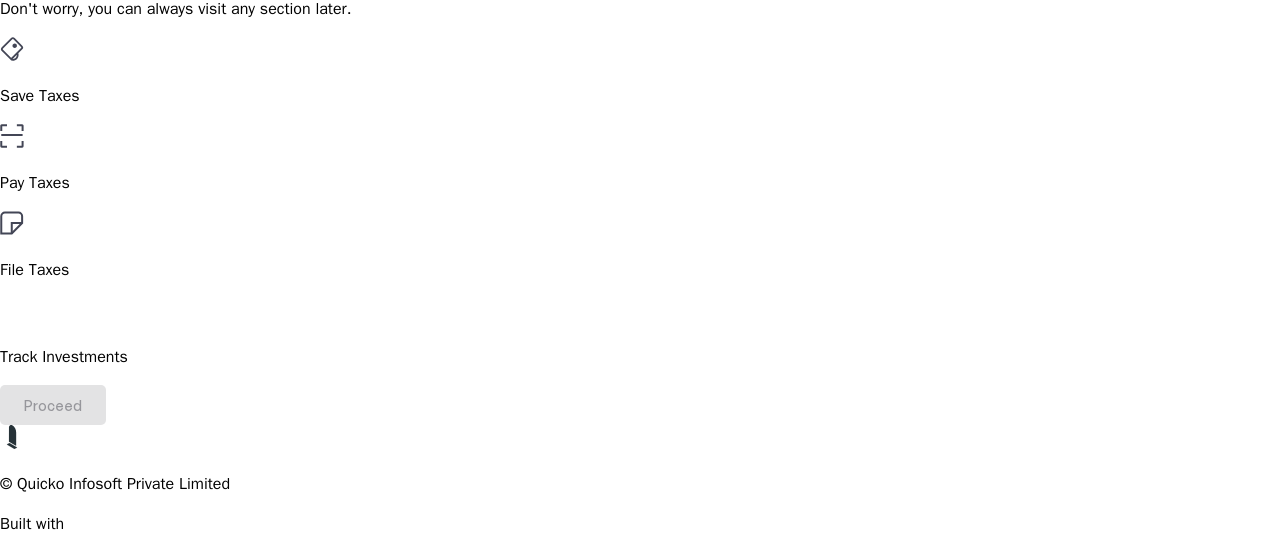 click on "Save Taxes" at bounding box center (640, 96) 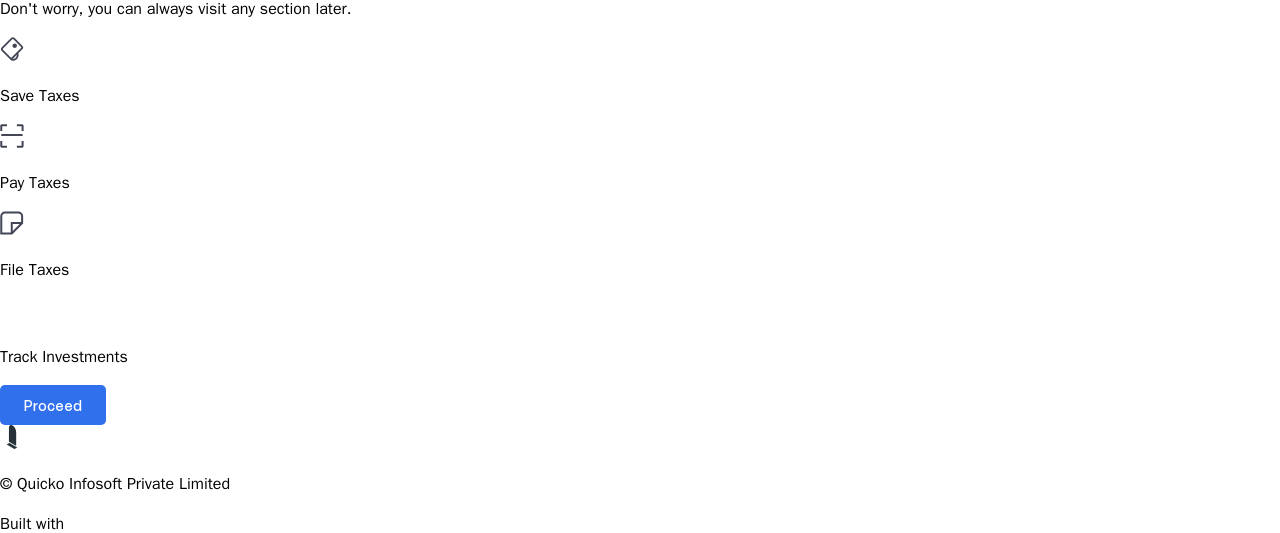 click on "Proceed" at bounding box center (53, 405) 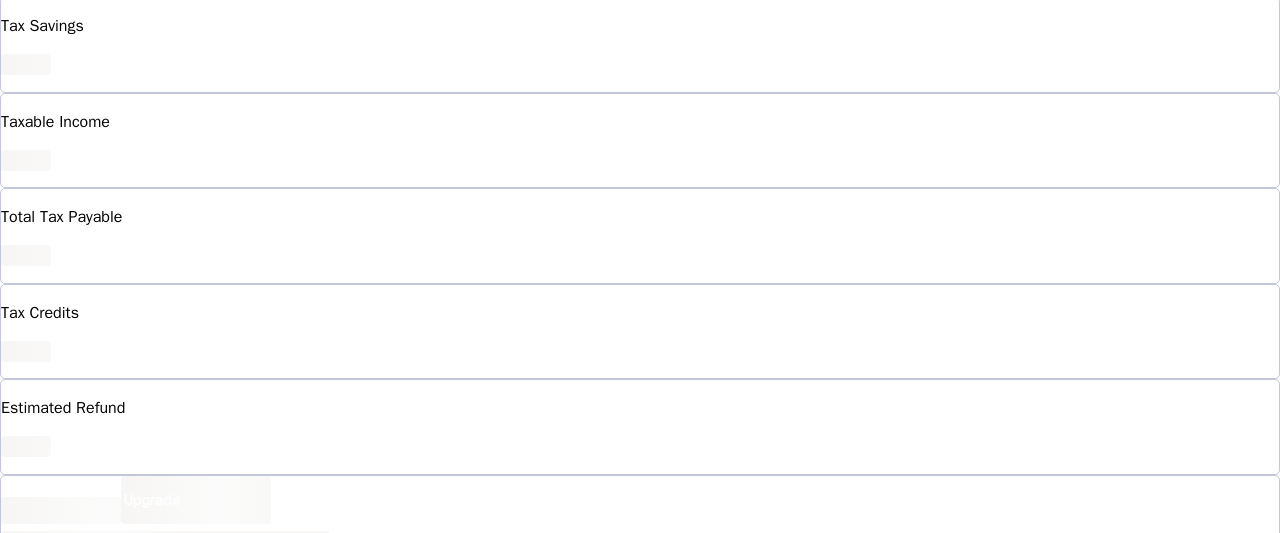 scroll, scrollTop: 0, scrollLeft: 0, axis: both 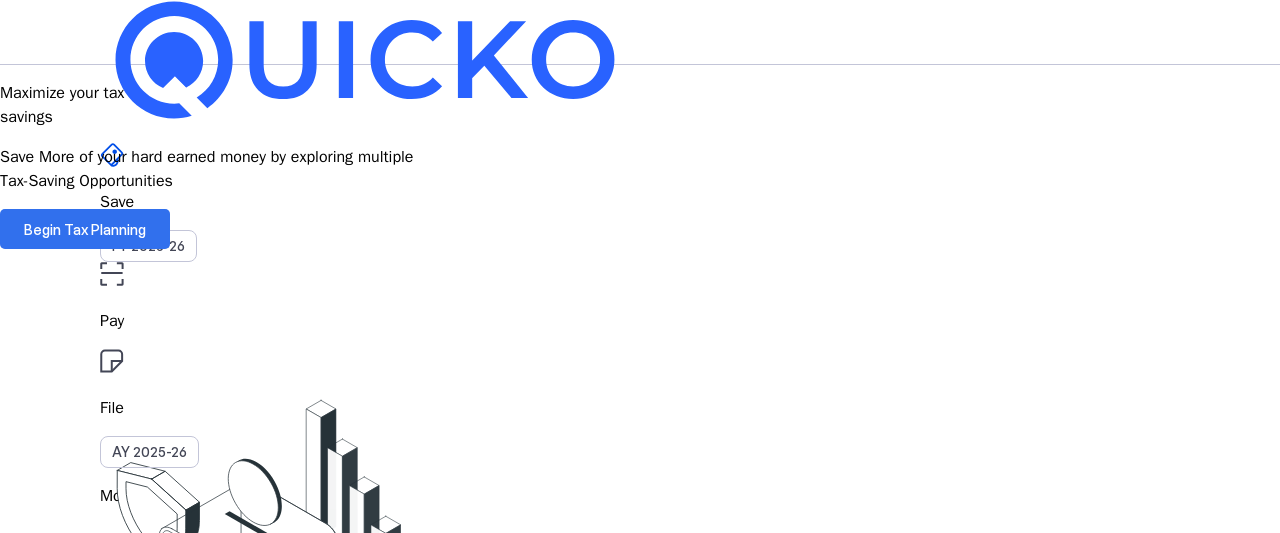 click on "Begin Tax Planning" at bounding box center [85, 229] 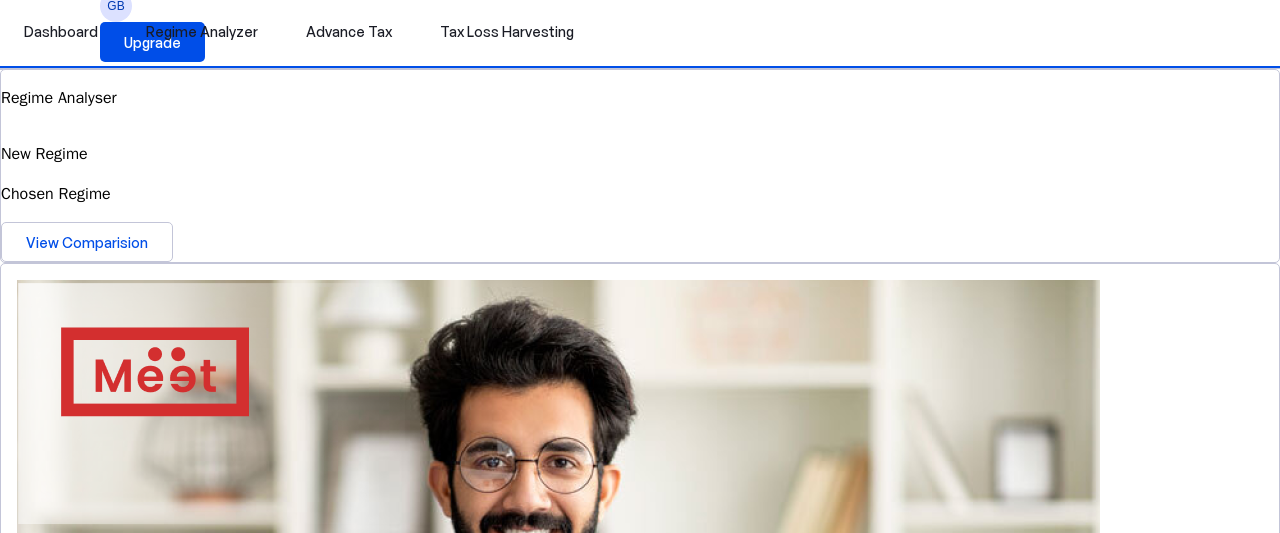 scroll, scrollTop: 583, scrollLeft: 0, axis: vertical 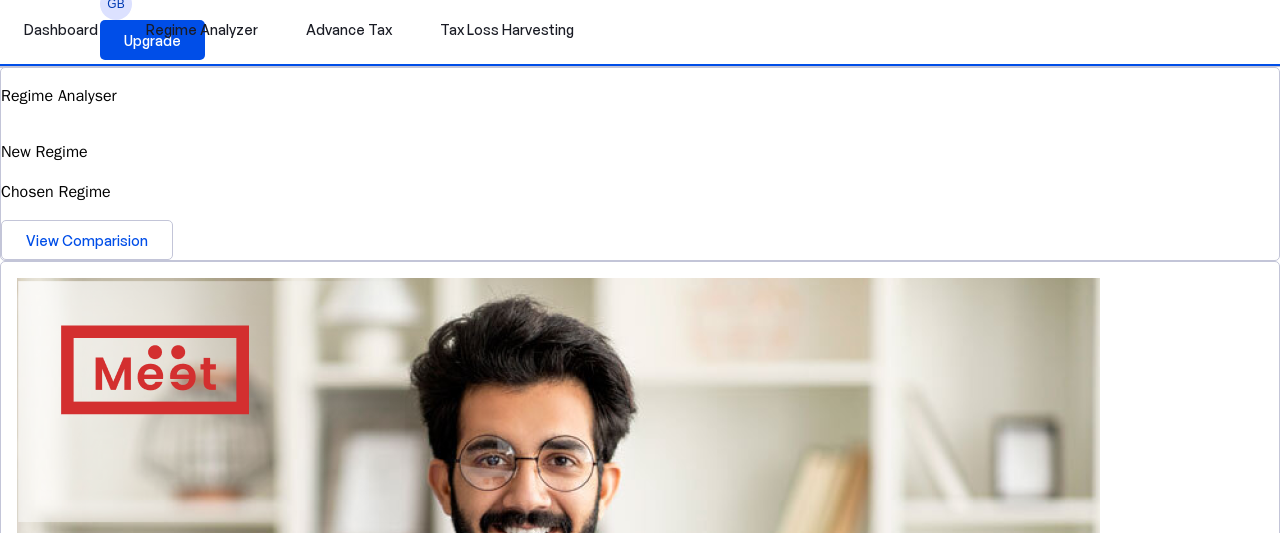 drag, startPoint x: 57, startPoint y: 436, endPoint x: 9, endPoint y: 399, distance: 60.60528 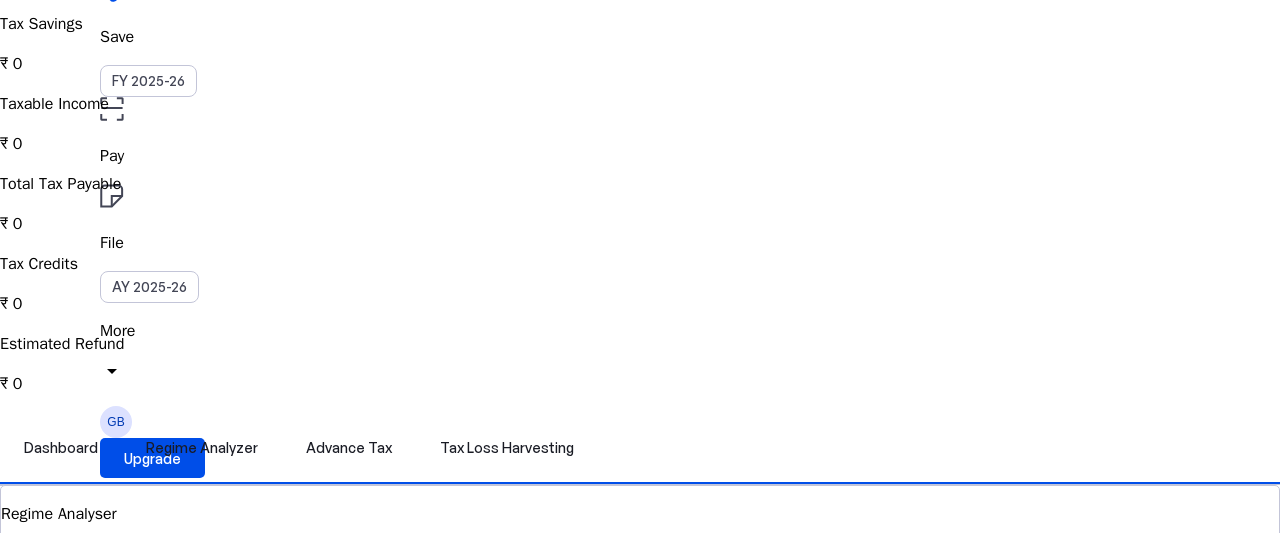 scroll, scrollTop: 0, scrollLeft: 0, axis: both 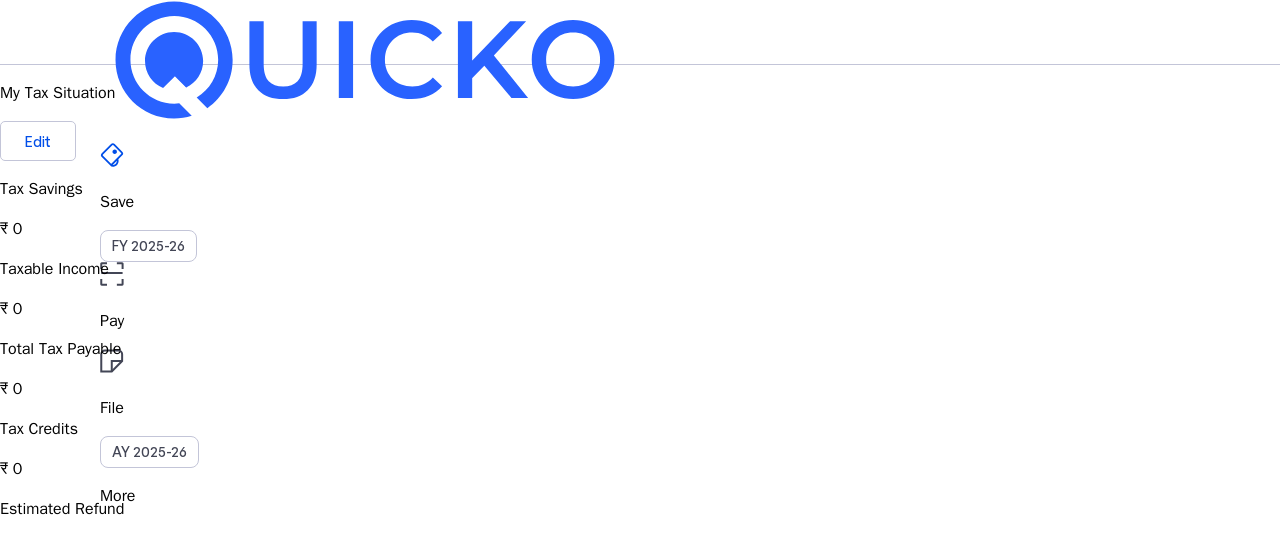 click on "Save FY 2025-26  Pay   File AY 2025-26  More  arrow_drop_down  GB   Upgrade  My Tax Situation Edit Tax Savings ₹ 0 Taxable Income ₹ 0 Total Tax Payable ₹ 0 Tax Credits ₹ 0 Estimated Refund ₹ 0  Dashboard   Regime Analyzer   Advance Tax   Tax Loss Harvesting  Regime Analyser New Regime Chosen Regime View Comparision  4.8/5 | 1400 reviews  We do your taxes Expert will prepare, review & e-file your tax return, making sure nothing gets missed.  Get in touch  Documents Tax Computation Summary A brief summary of how we arrived at your final taxability based on your financial situation download Advance Tax Quarter 2 Current Quarter  Sep 15, 2025  Due Date  ₹ 0  Tax Dues Explore Tax Loss Harvesting  Coming Soon!  Connect to your broker! Link your broker & view tax saving opportunities! View Simulator National Pension Scheme Tax-saving plan that   pays you back Lower your taxes, grow your future. Benefit   from compounding growth with long-term   security. open_in_new_tab  Invest now  In partnership with" at bounding box center (640, 1928) 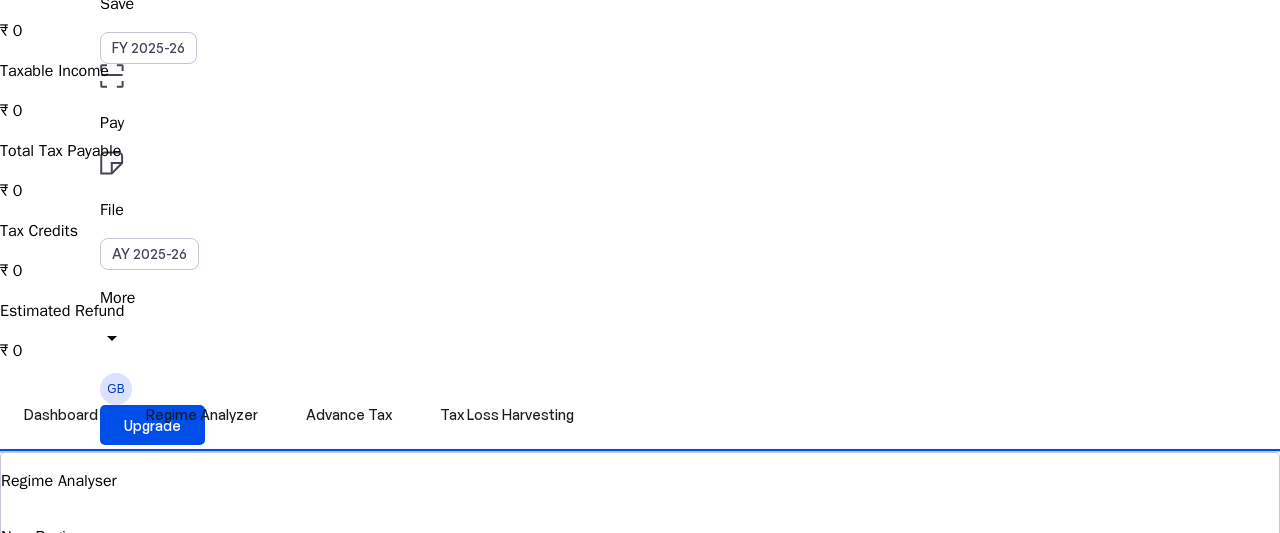 scroll, scrollTop: 218, scrollLeft: 0, axis: vertical 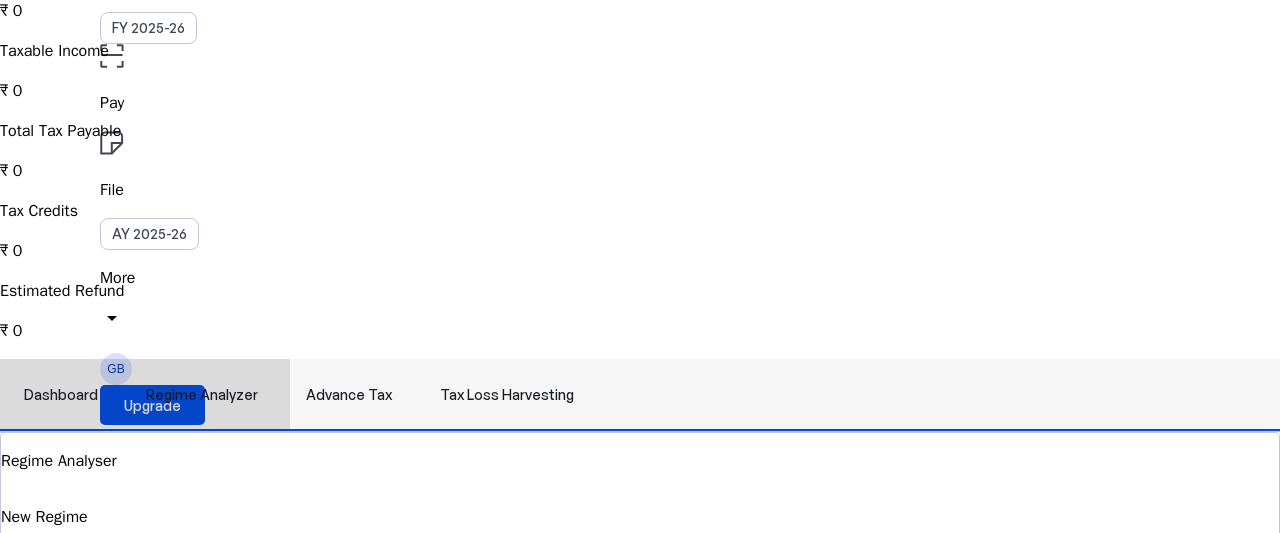 click on "Tax Loss Harvesting" at bounding box center (507, 395) 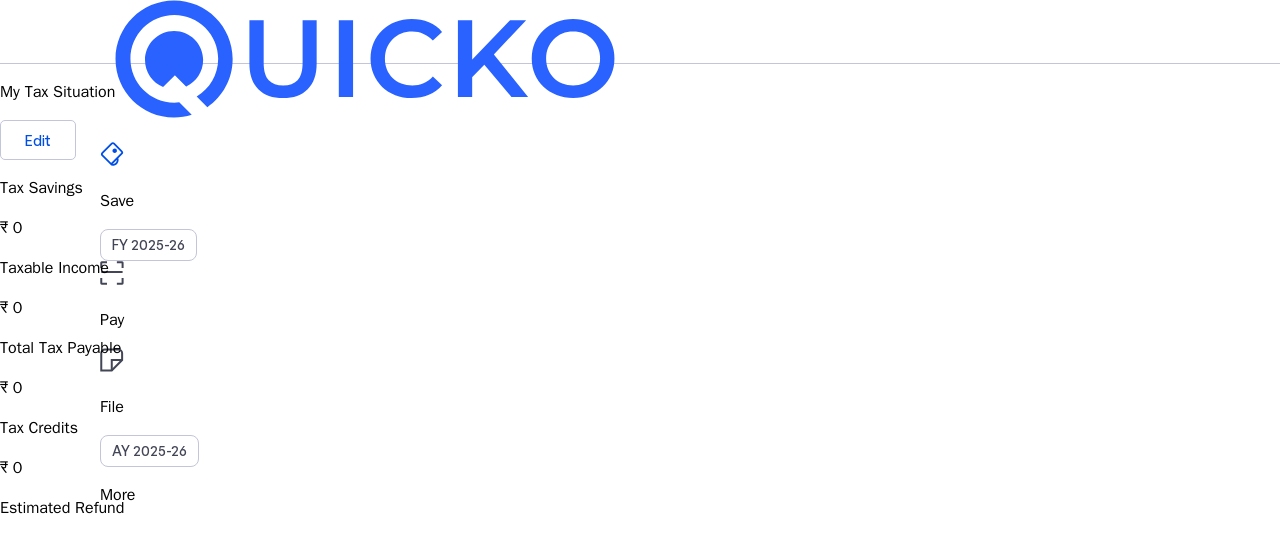 scroll, scrollTop: 0, scrollLeft: 0, axis: both 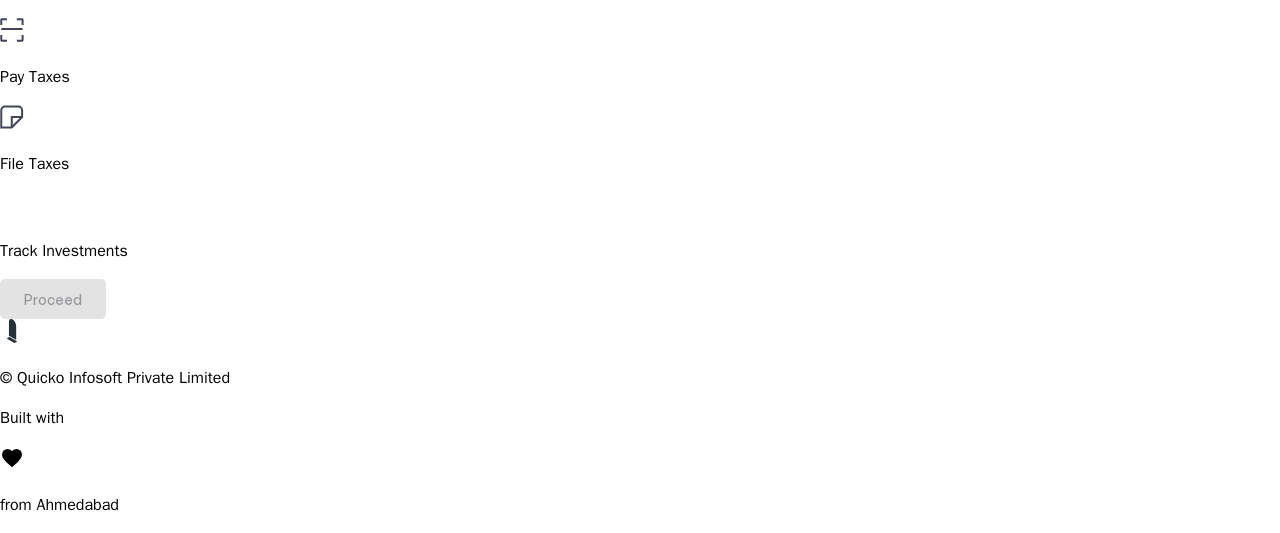 click on "Save Taxes" at bounding box center [640, -10] 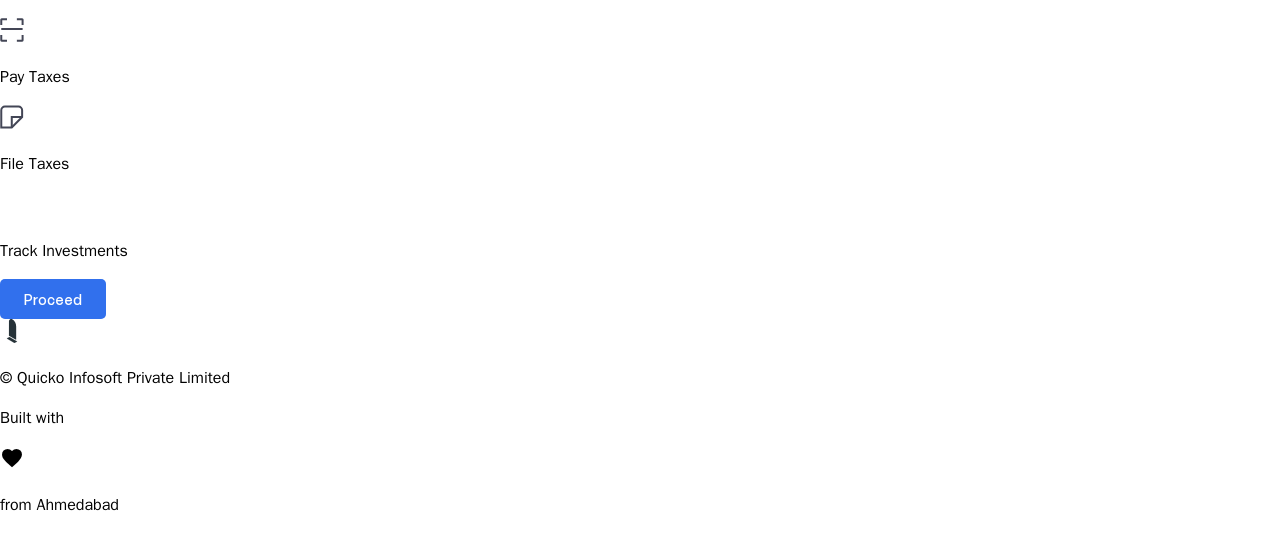 click on "Proceed" at bounding box center [53, 299] 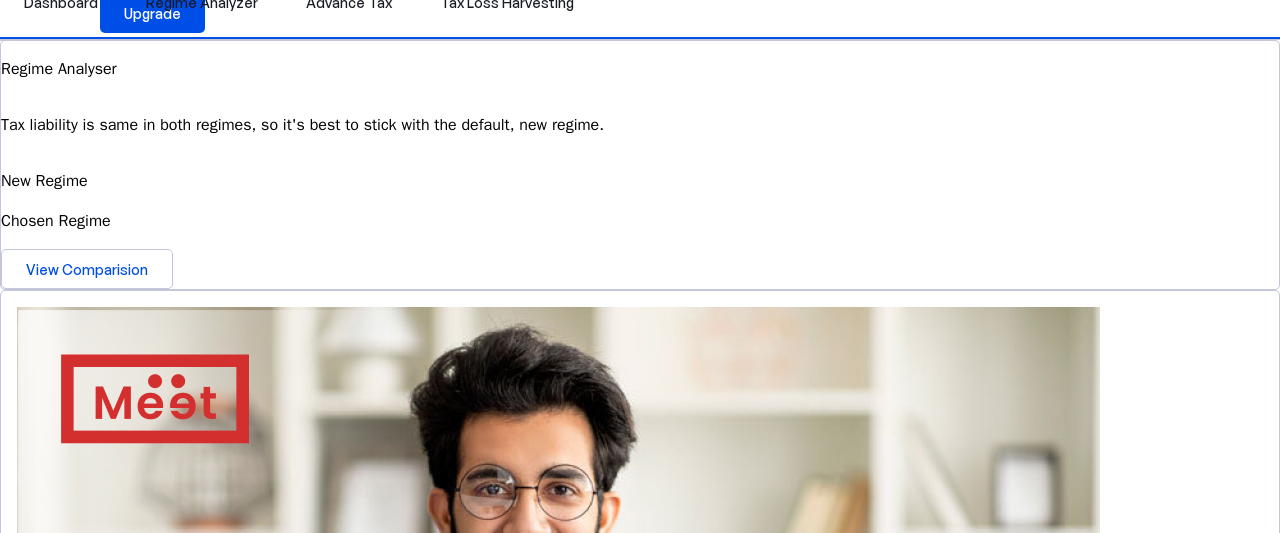scroll, scrollTop: 722, scrollLeft: 0, axis: vertical 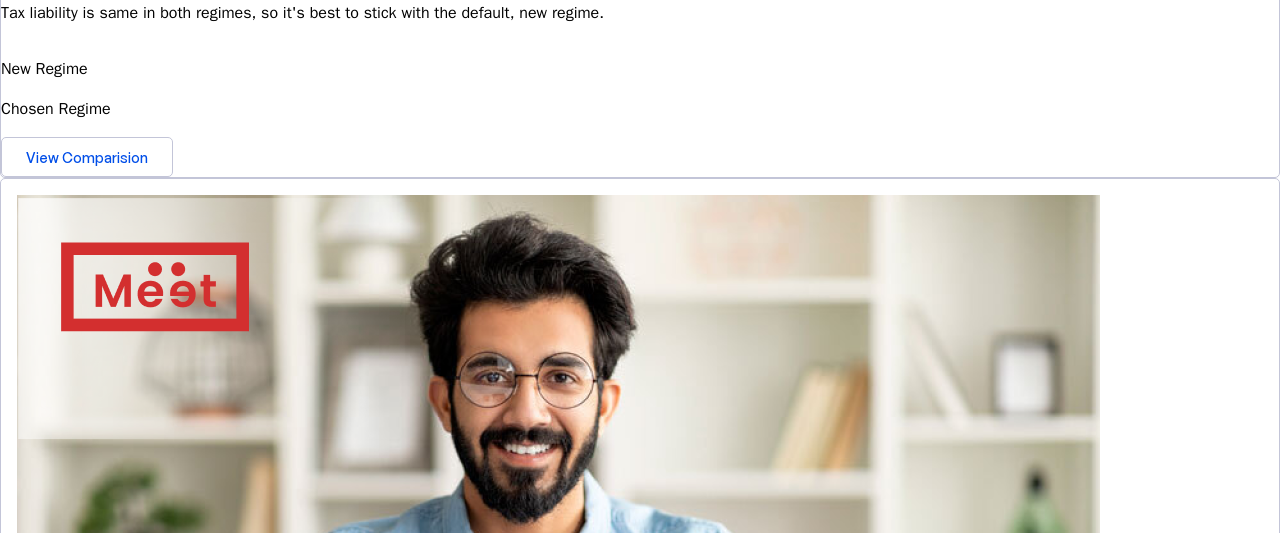 click on "View Simulator" at bounding box center (76, 2209) 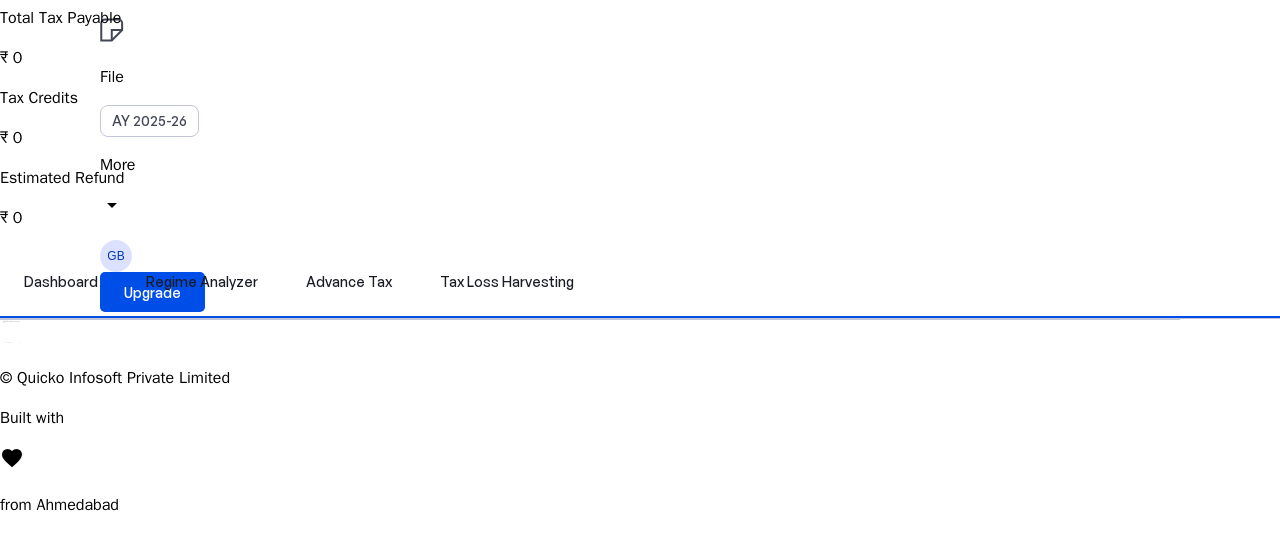 scroll, scrollTop: 1277, scrollLeft: 0, axis: vertical 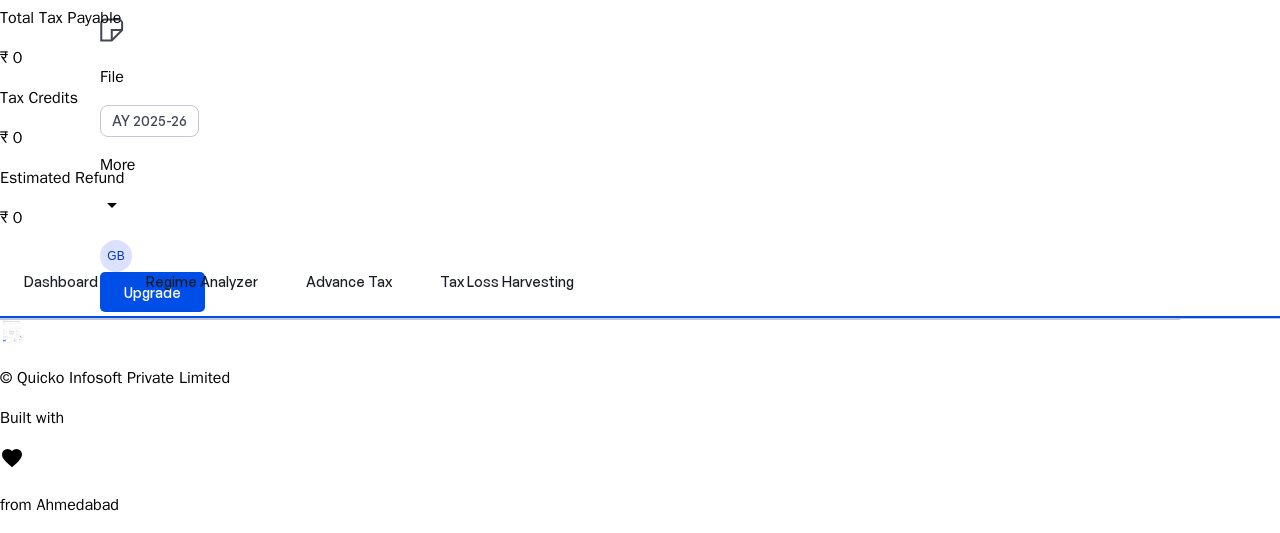 click at bounding box center [4, 340] 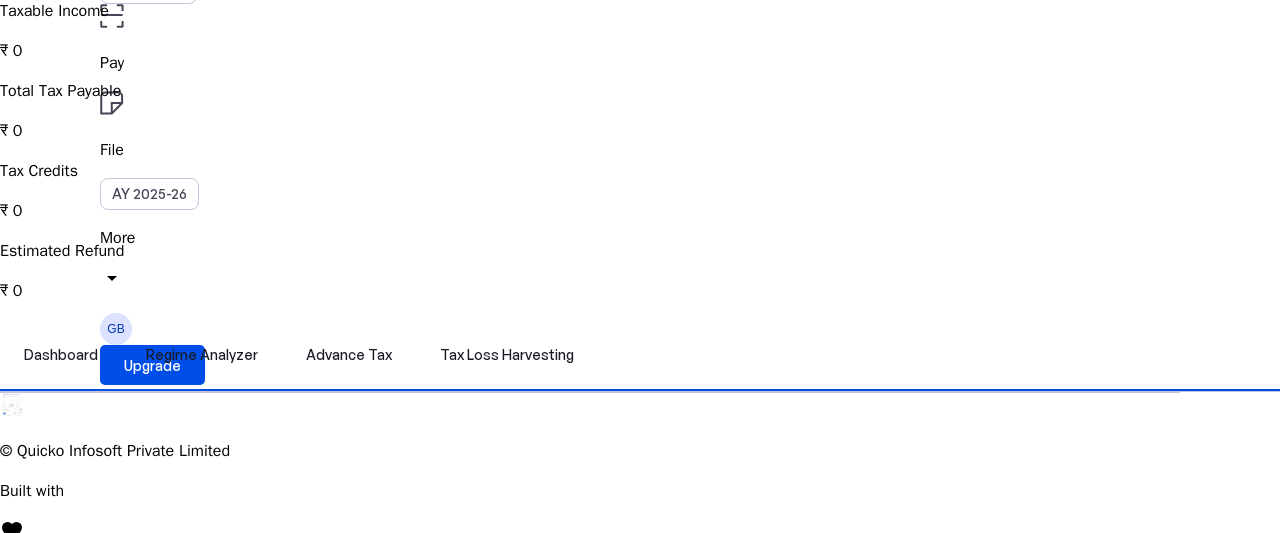 scroll, scrollTop: 259, scrollLeft: 0, axis: vertical 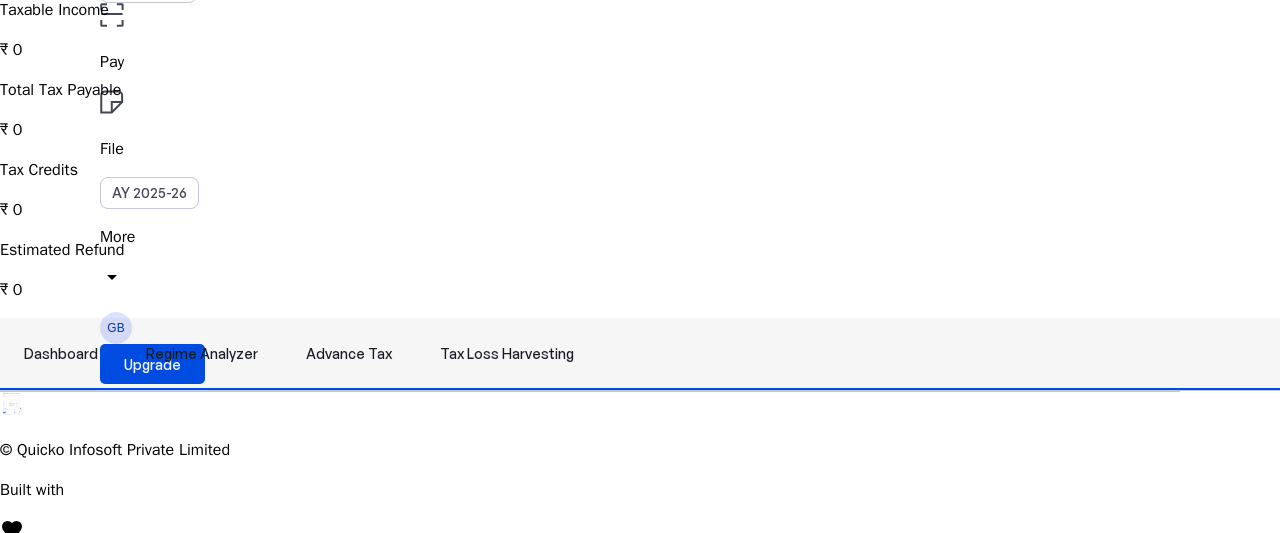 click on "Advance Tax" at bounding box center [349, 354] 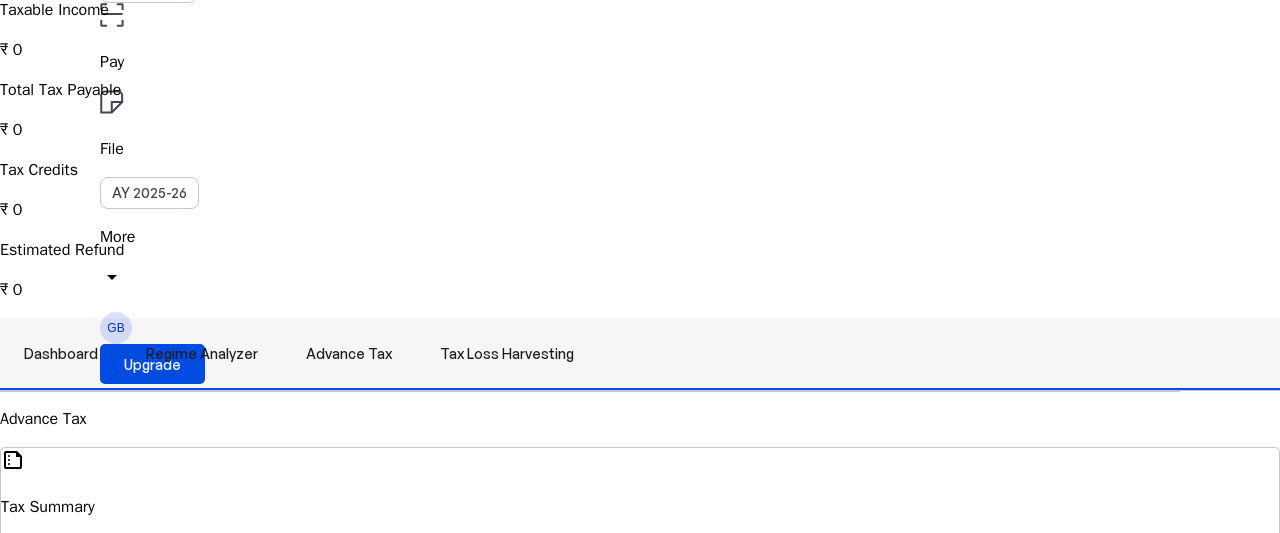 scroll, scrollTop: 0, scrollLeft: 0, axis: both 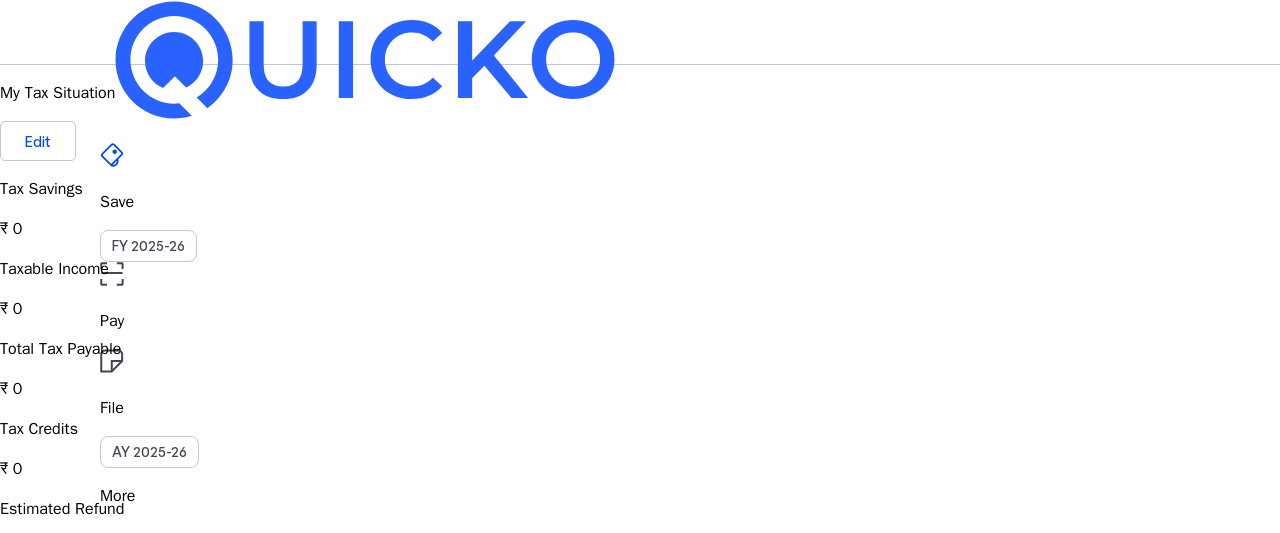 click on "Regime Analyzer" at bounding box center (202, 613) 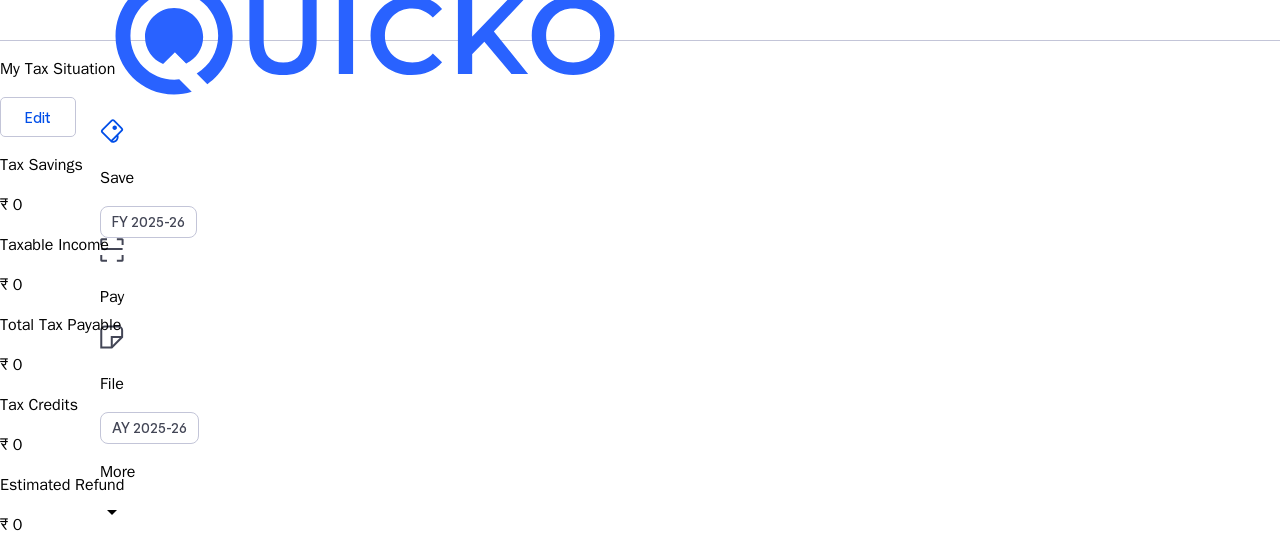 scroll, scrollTop: 0, scrollLeft: 0, axis: both 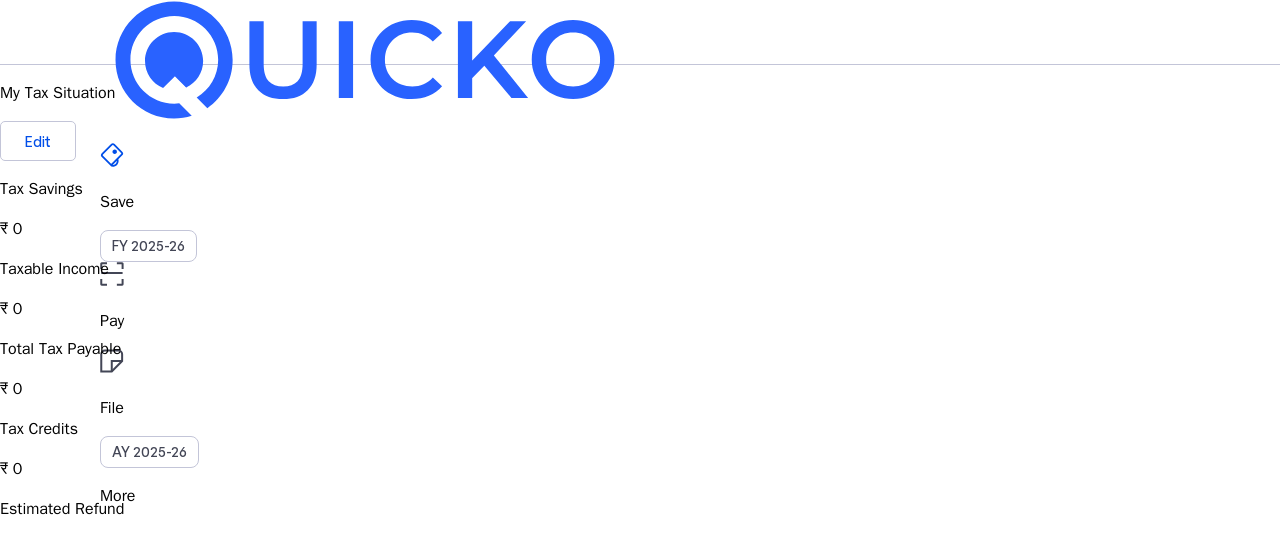 click on "Dashboard" at bounding box center (61, 613) 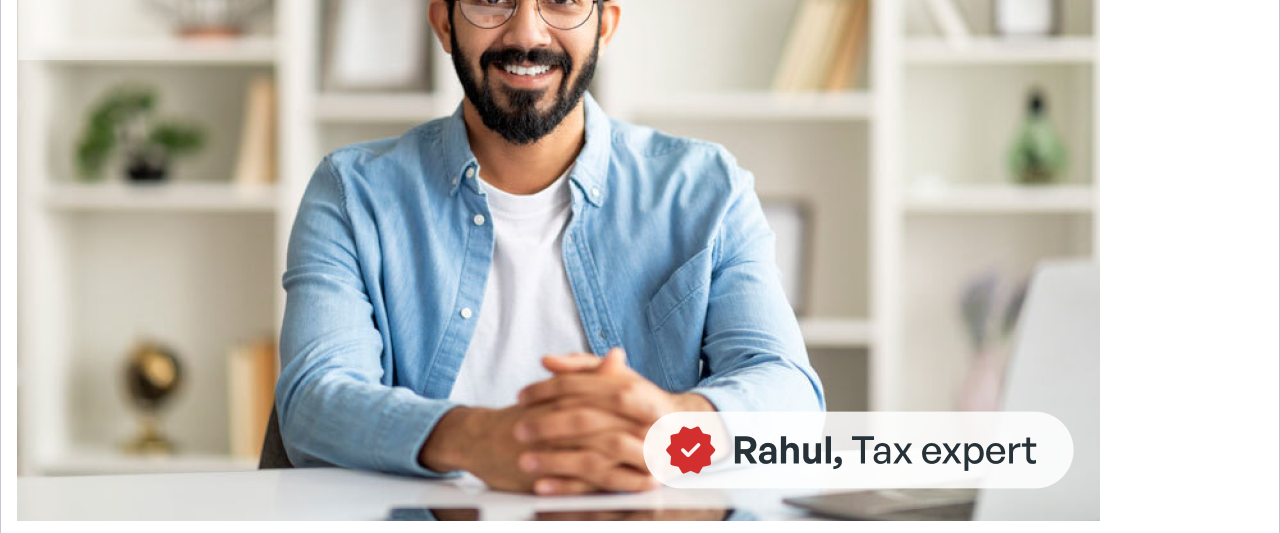 scroll, scrollTop: 1155, scrollLeft: 0, axis: vertical 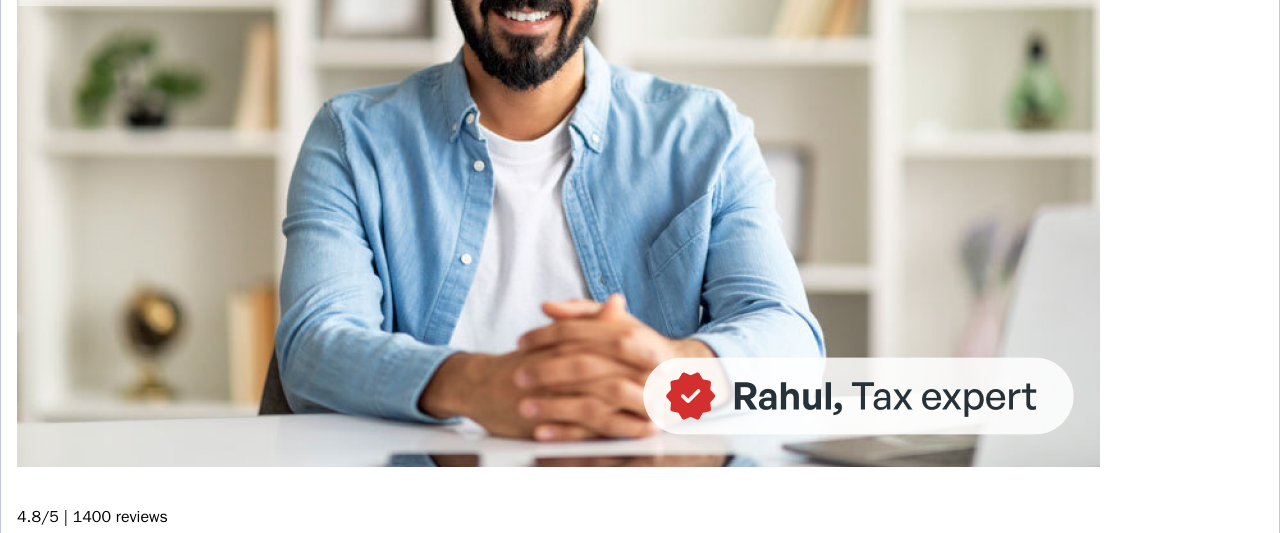 click on "Tax Computation Summary A brief summary of how we arrived at your final taxability based on your financial situation download" at bounding box center [640, 822] 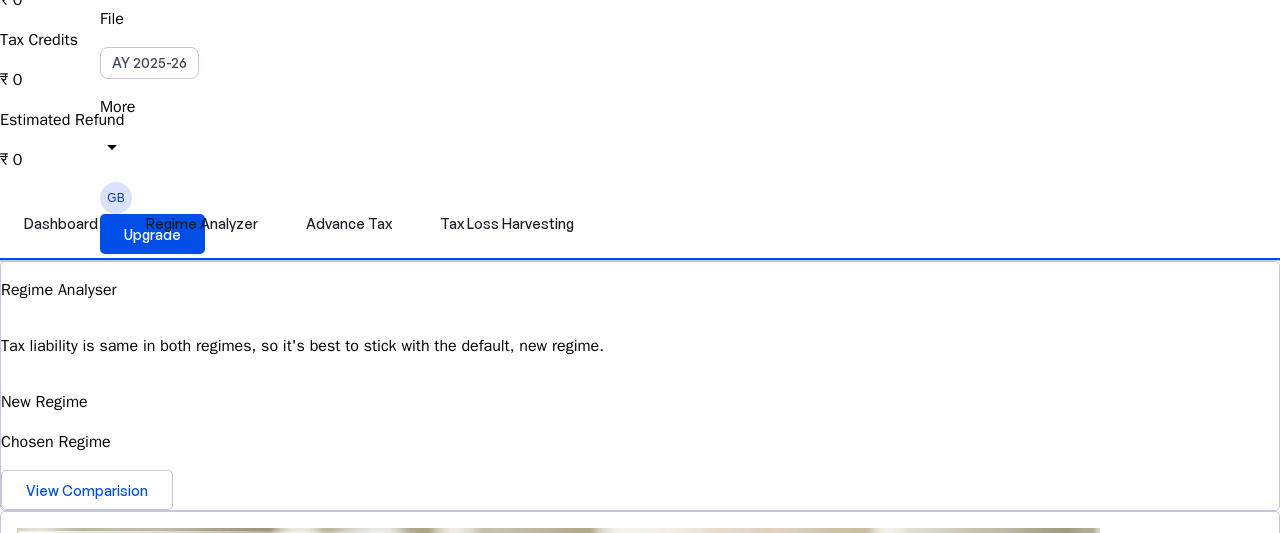 scroll, scrollTop: 0, scrollLeft: 0, axis: both 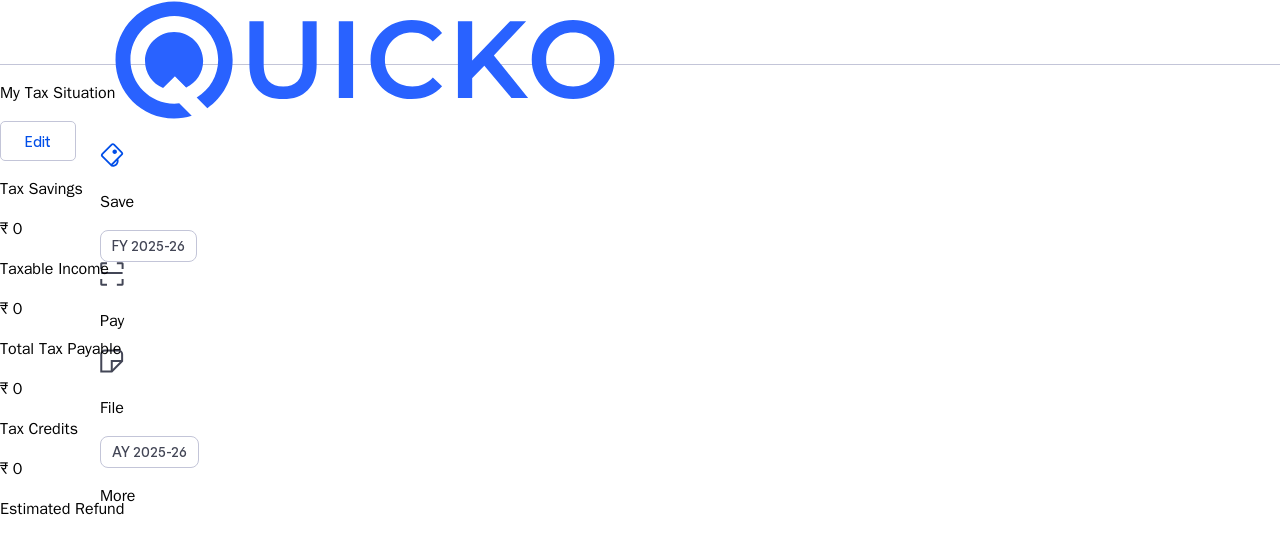click on "More" at bounding box center [640, 496] 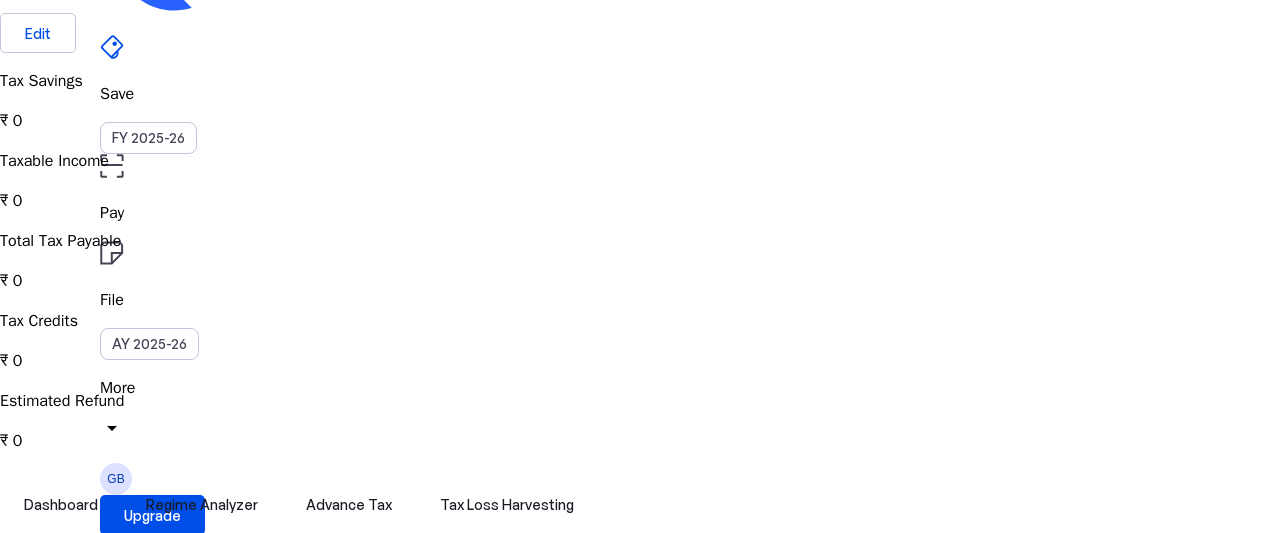 scroll, scrollTop: 115, scrollLeft: 0, axis: vertical 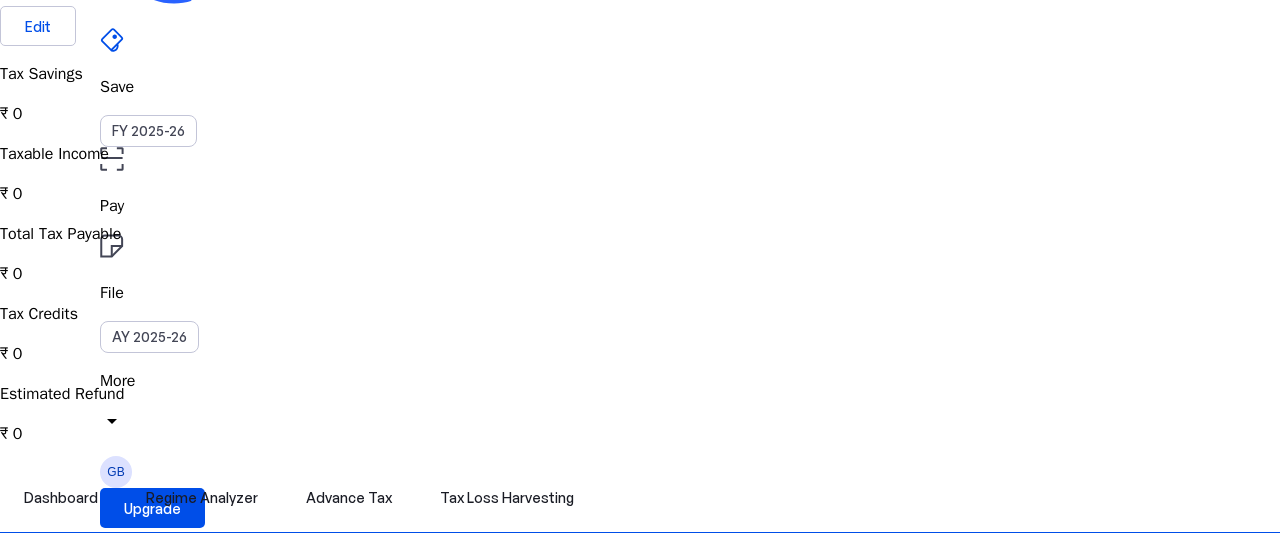 click on "logout Log Out" at bounding box center [140, 4310] 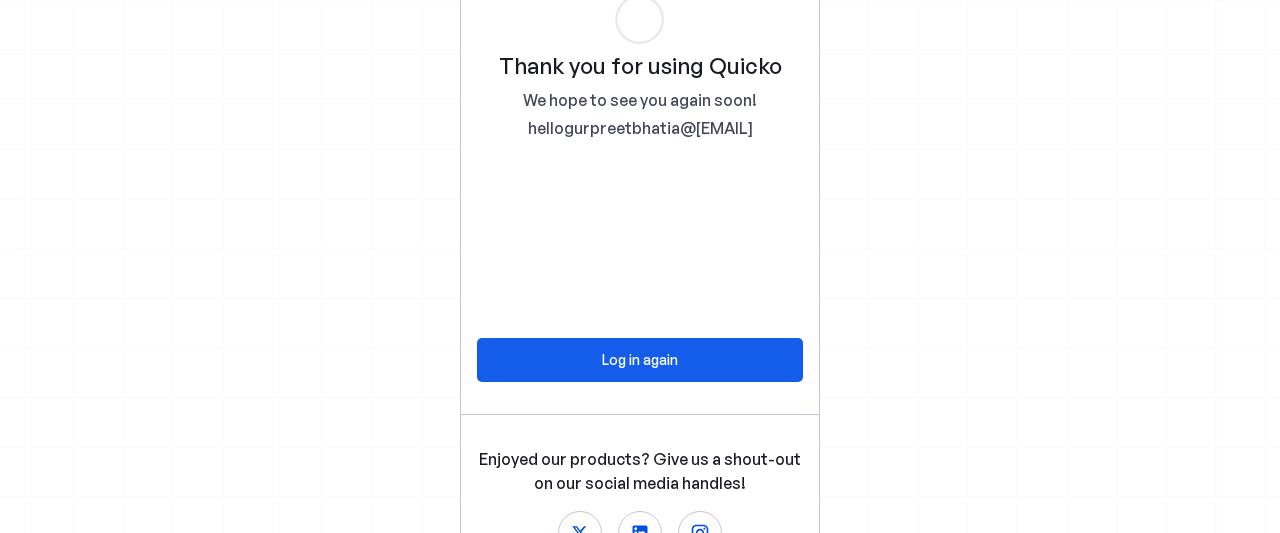 scroll, scrollTop: 0, scrollLeft: 0, axis: both 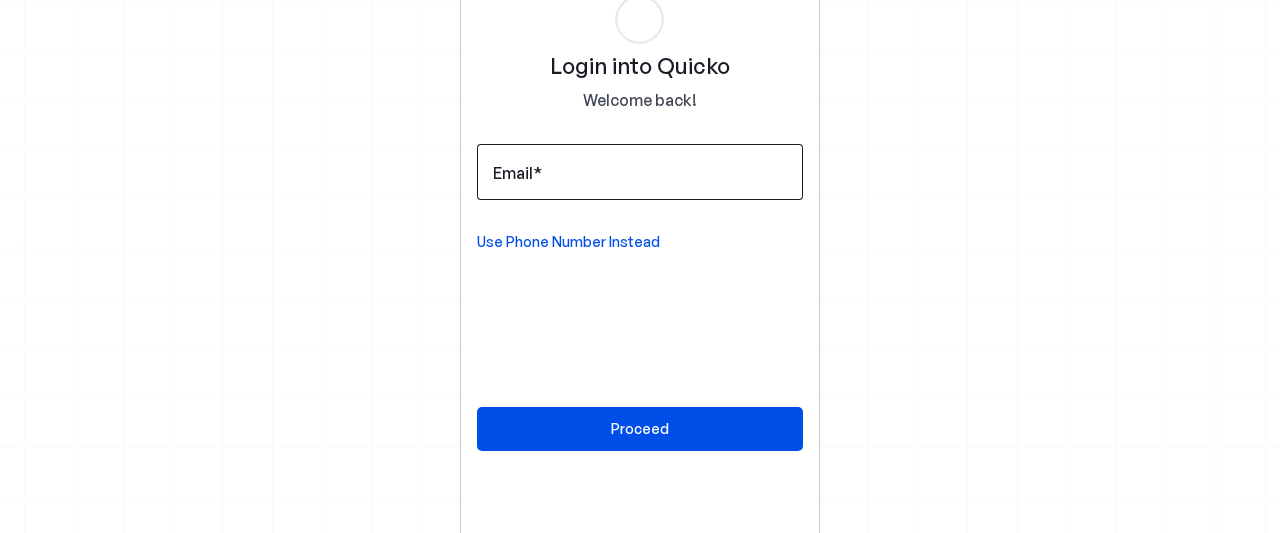 click on "Email" at bounding box center (640, 172) 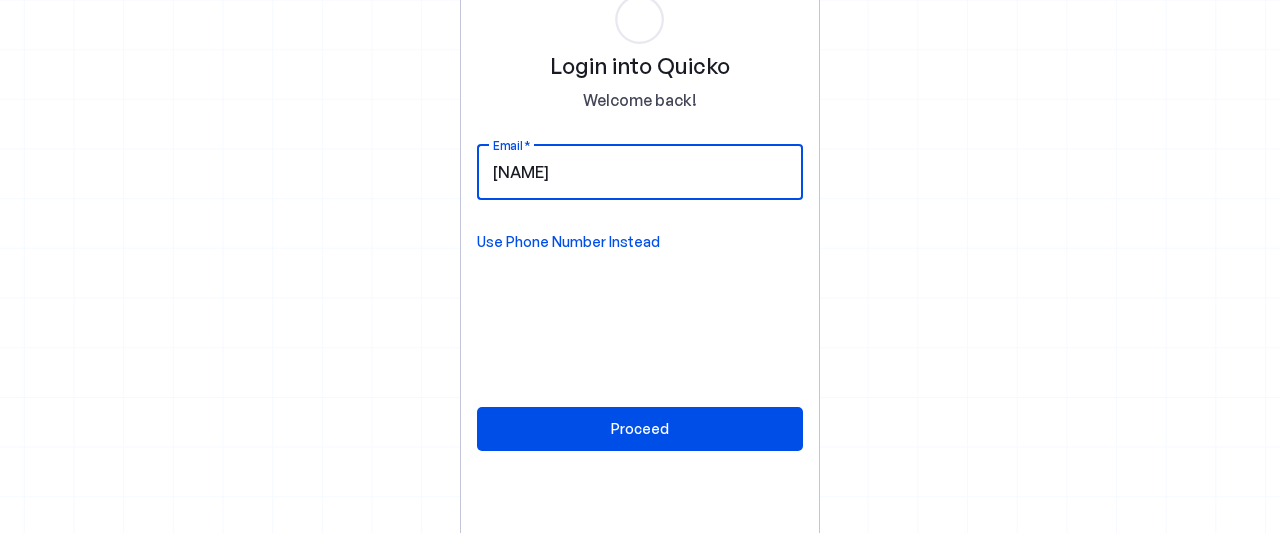 type on "[NAME]" 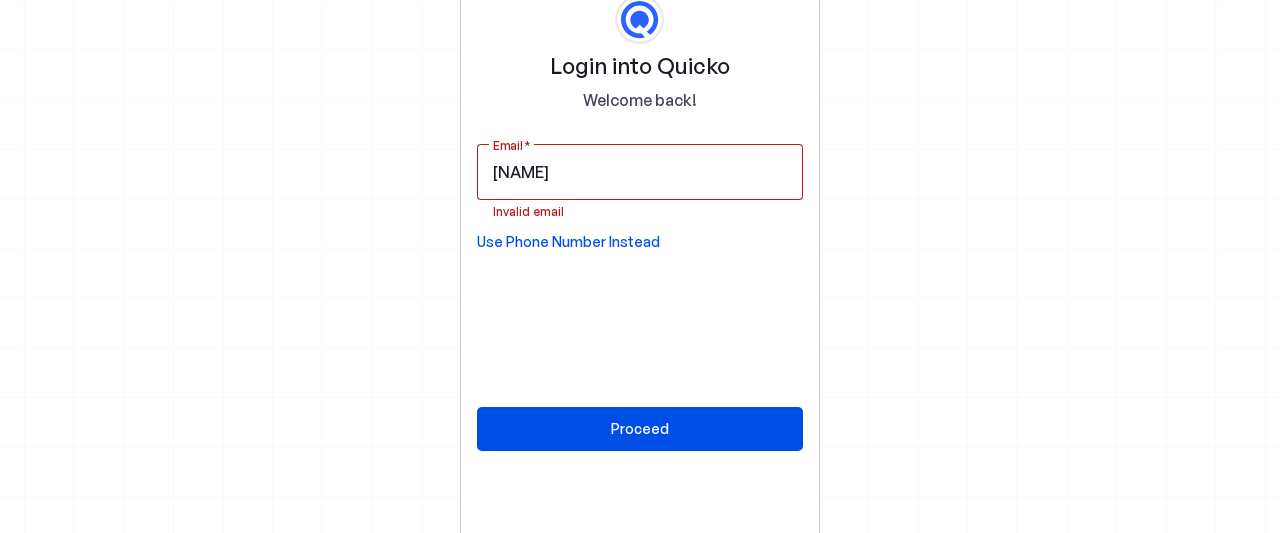 click on "Use Phone Number Instead" at bounding box center [568, 242] 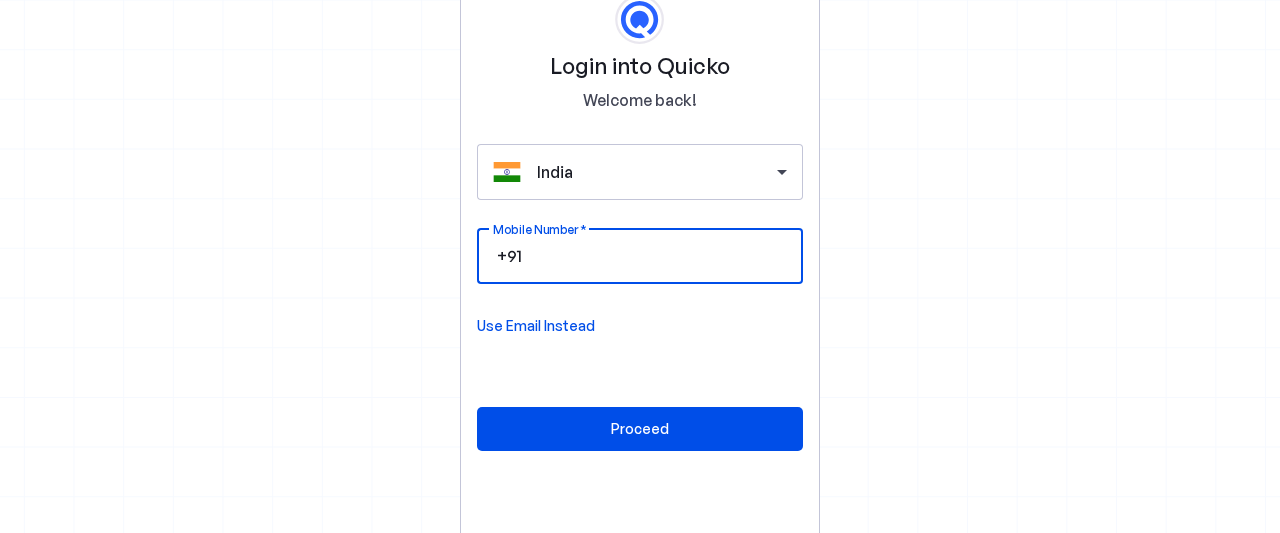 click on "Mobile Number" at bounding box center [656, 256] 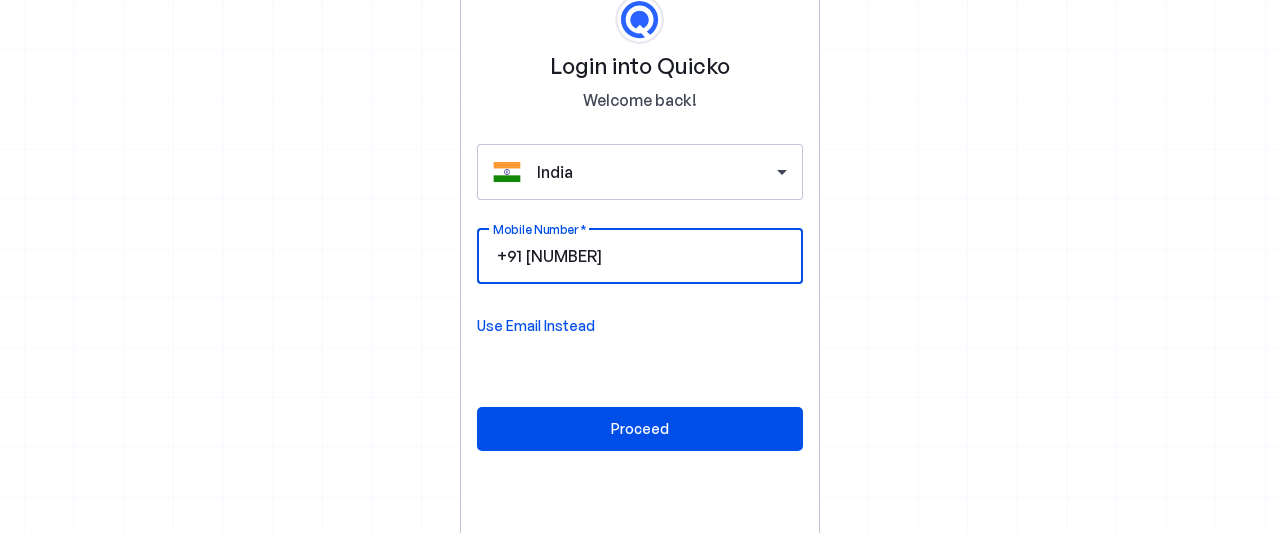 type on "[NUMBER]" 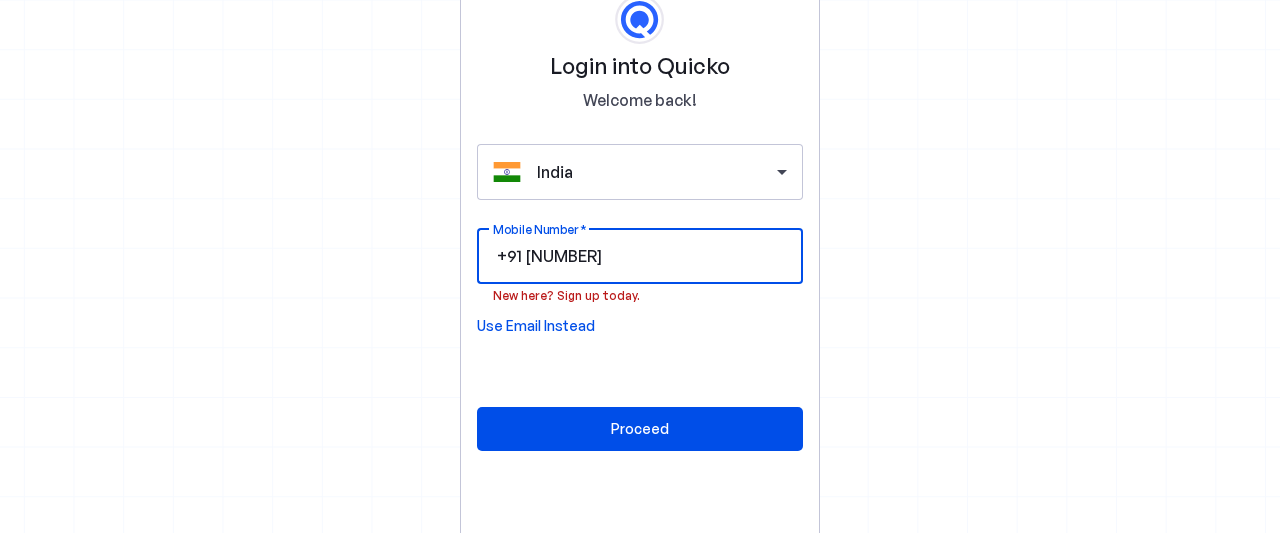 click on "Use Email Instead" at bounding box center [536, 326] 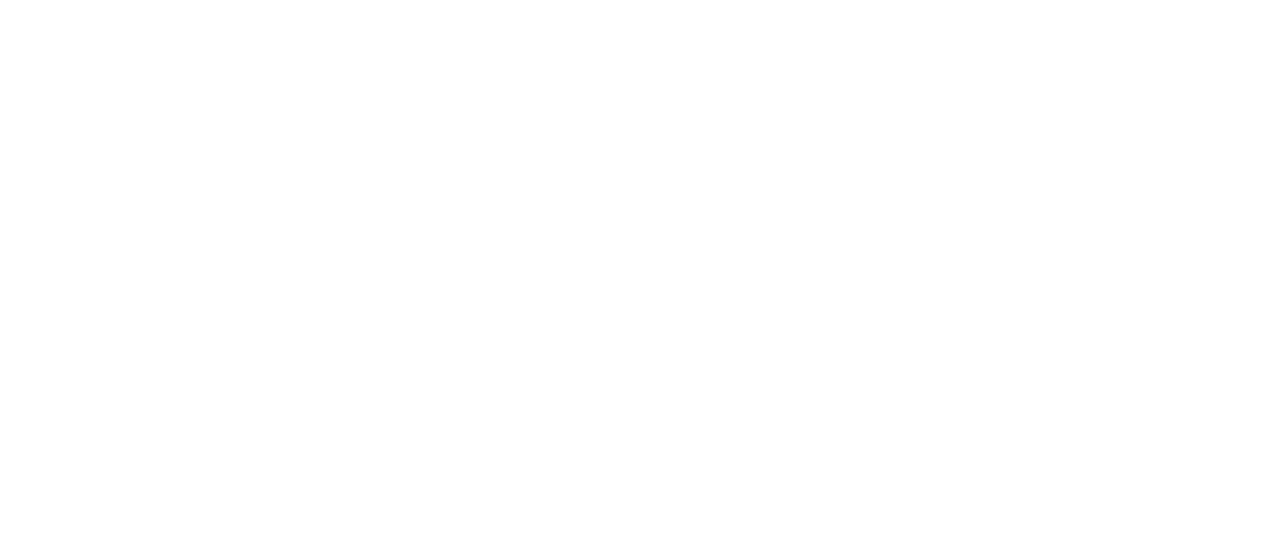 scroll, scrollTop: 0, scrollLeft: 0, axis: both 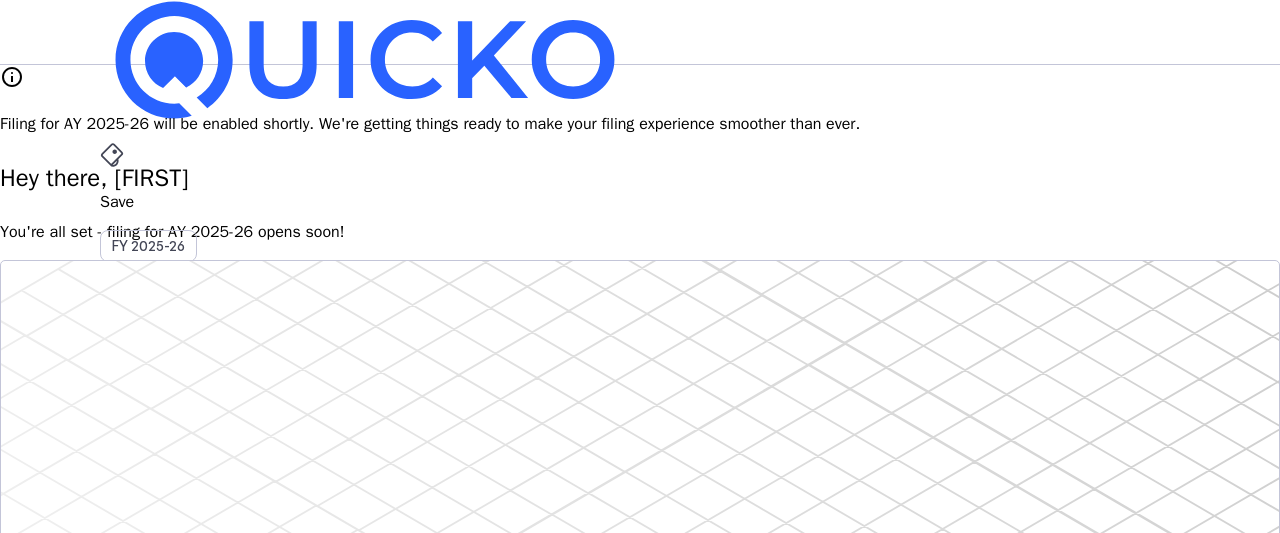 click on "arrow_drop_down" at bounding box center (112, 536) 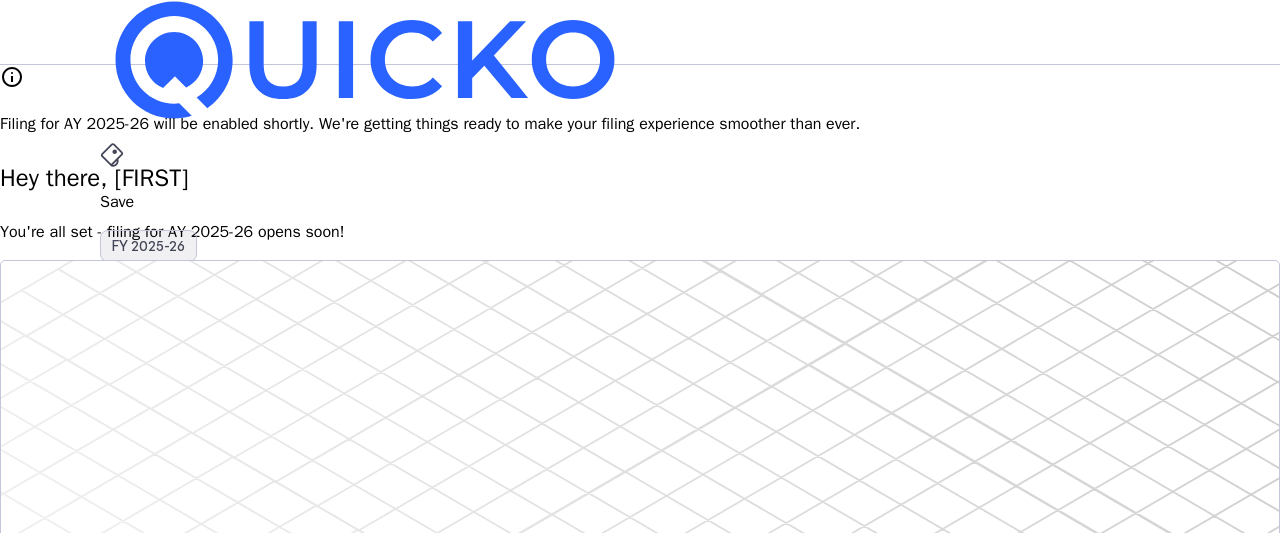 click on "FY 2025-26" at bounding box center [148, 246] 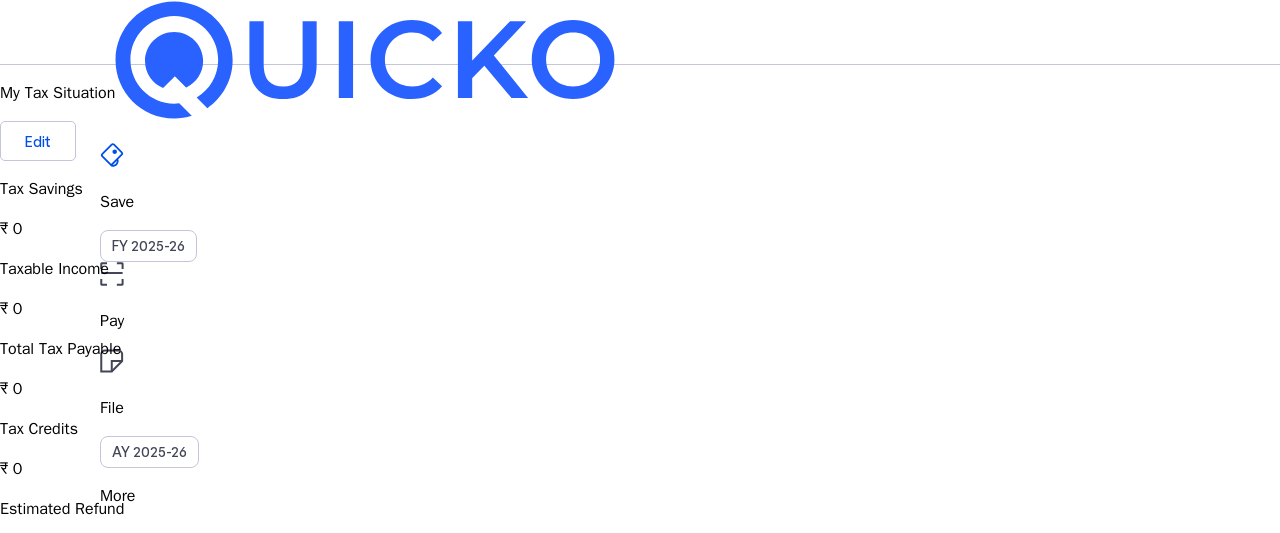click at bounding box center [112, 274] 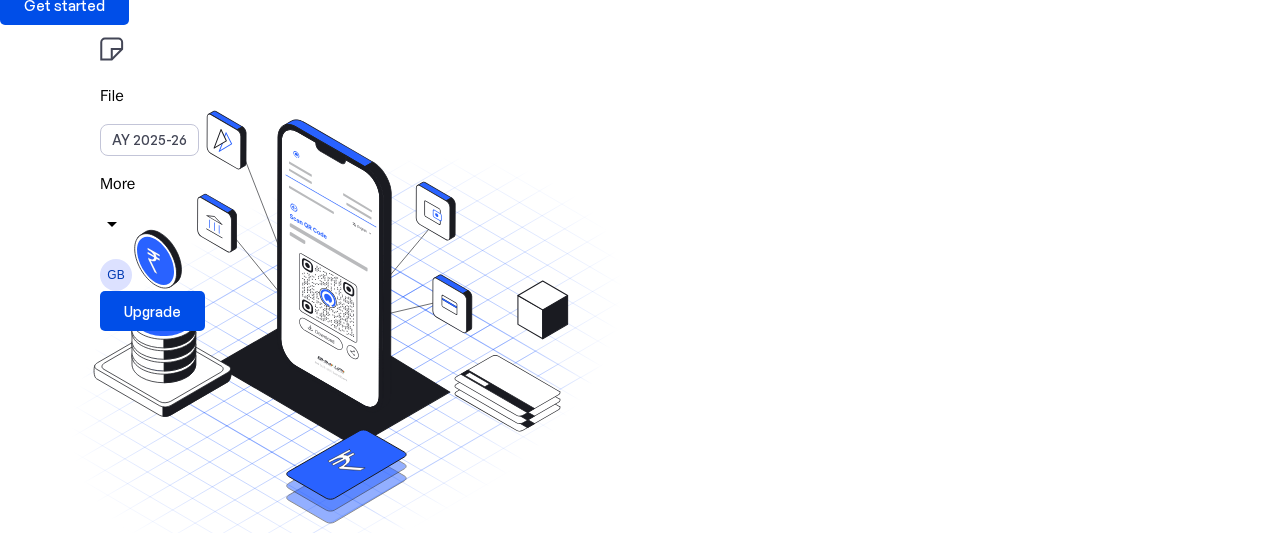 scroll, scrollTop: 0, scrollLeft: 0, axis: both 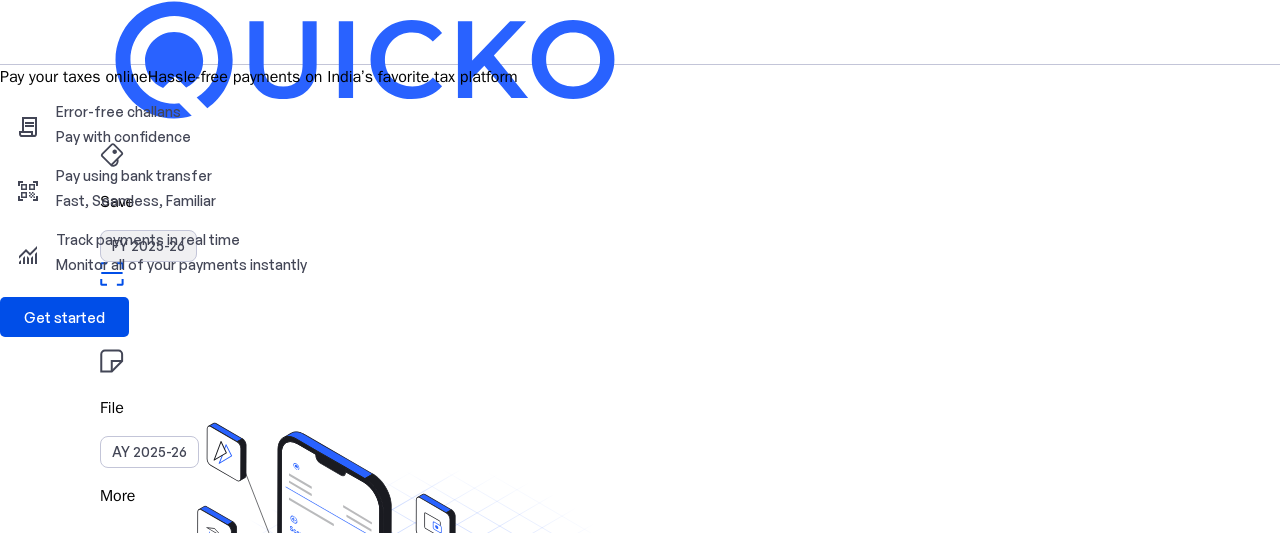 click on "FY 2025-26" at bounding box center (148, 246) 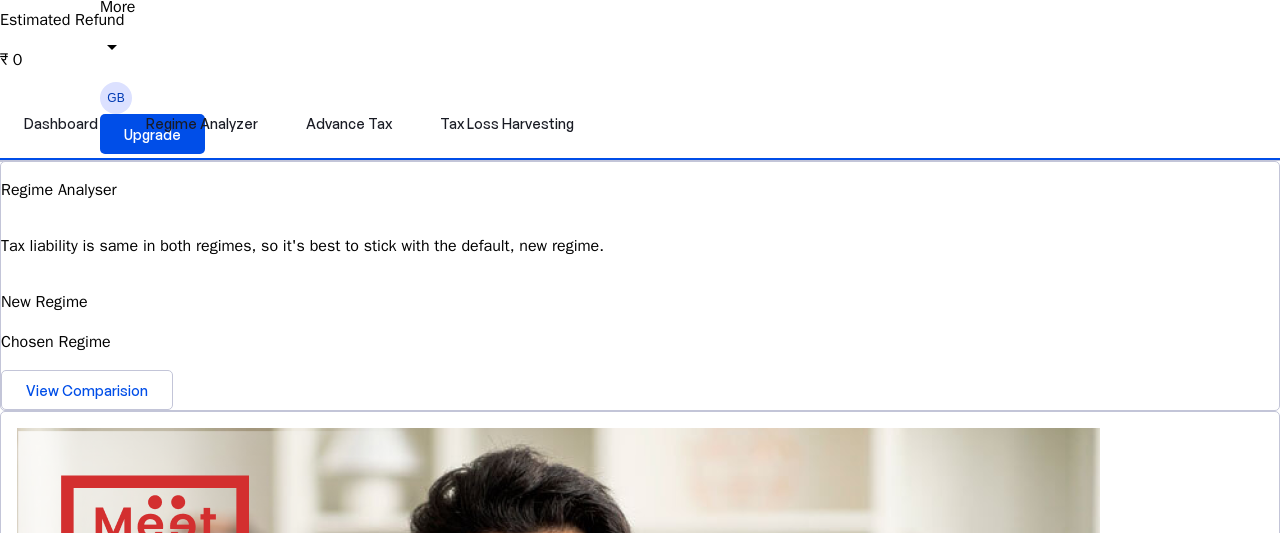 scroll, scrollTop: 0, scrollLeft: 0, axis: both 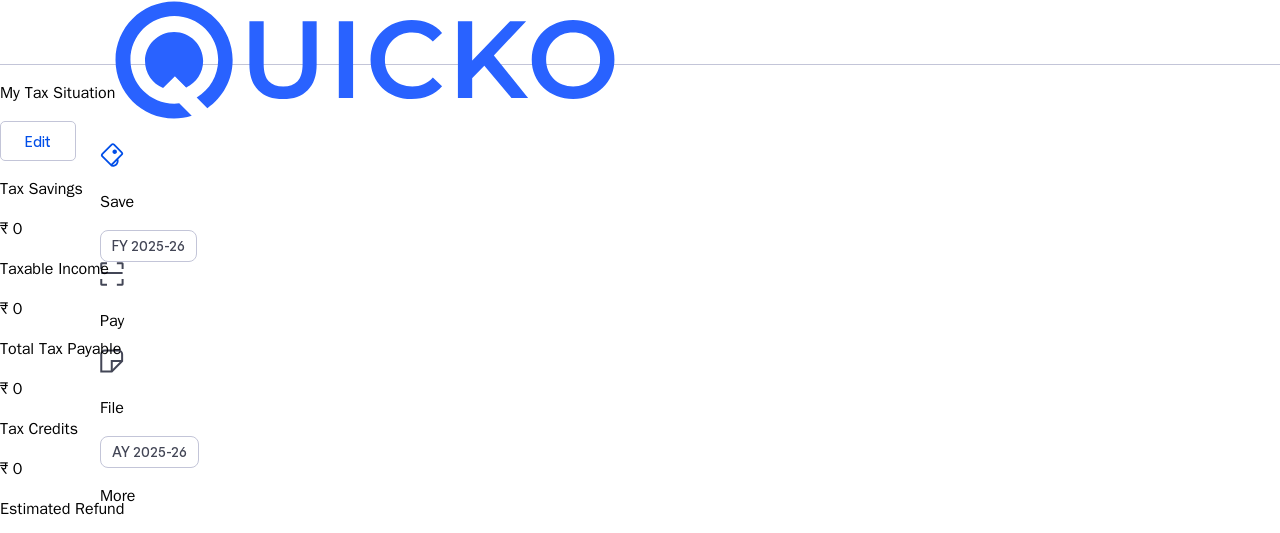 click on "GB" at bounding box center [116, 587] 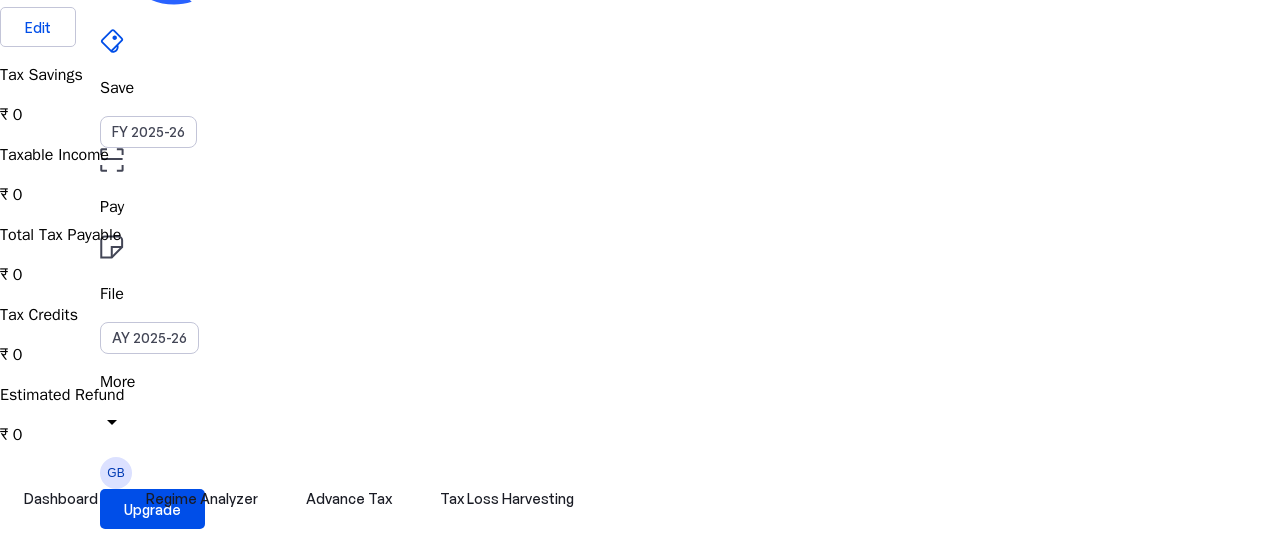 scroll, scrollTop: 108, scrollLeft: 0, axis: vertical 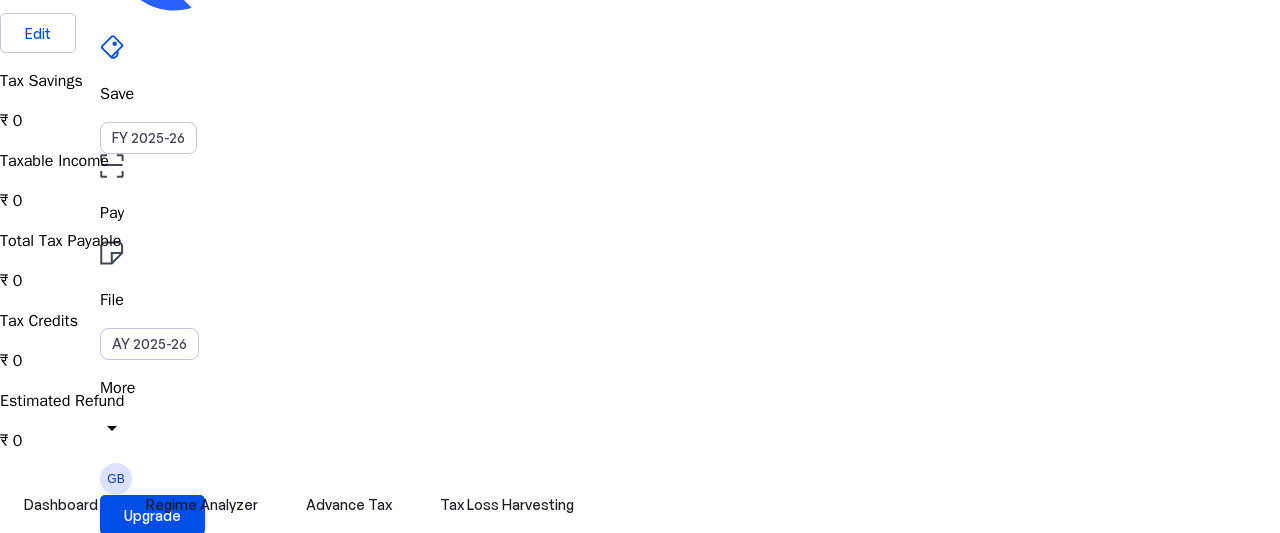 click on "My Account" at bounding box center (158, 4091) 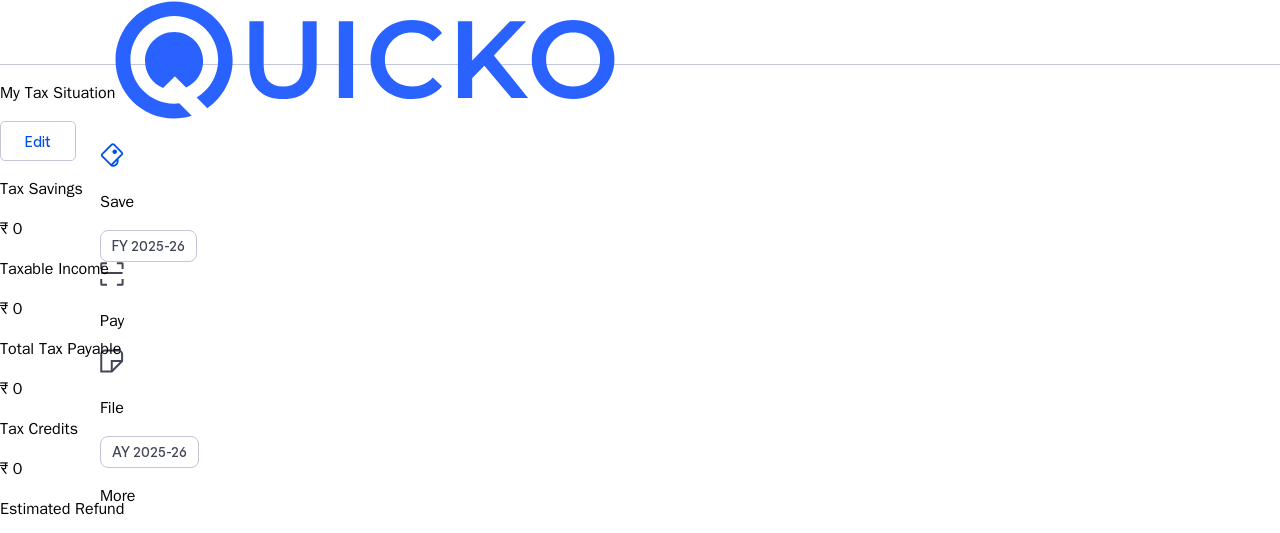 click on "Upgrade" at bounding box center [152, 623] 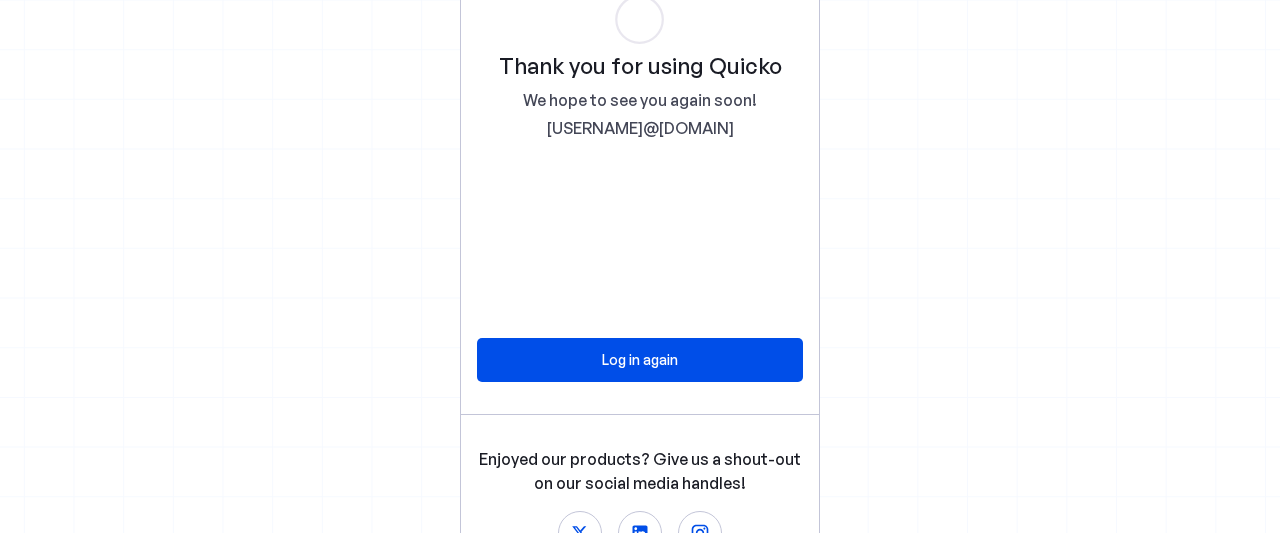 scroll, scrollTop: 0, scrollLeft: 0, axis: both 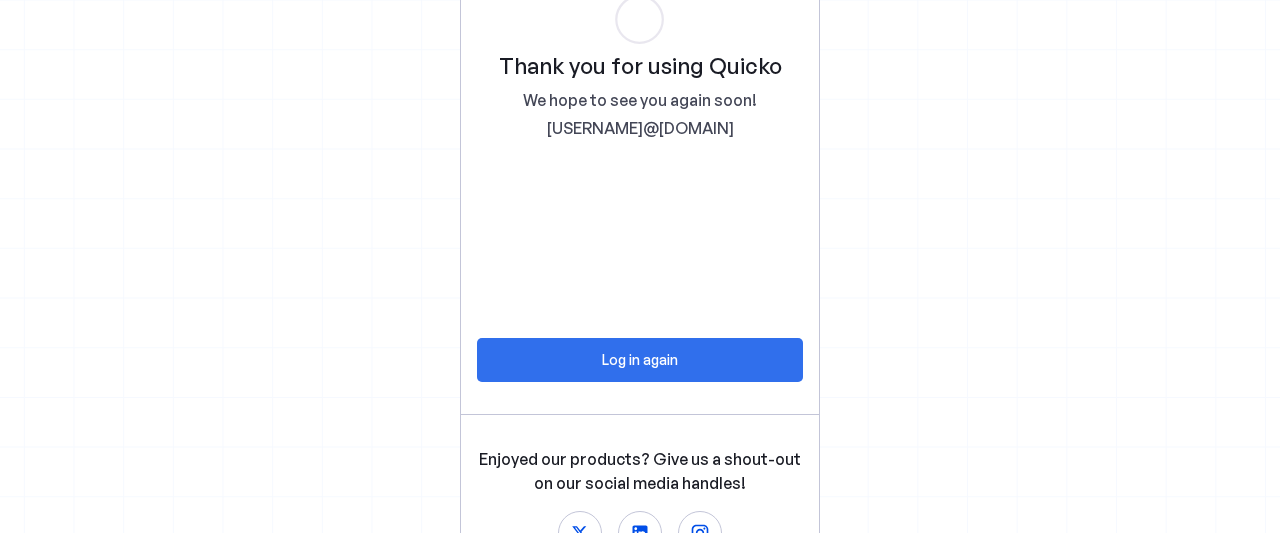 click at bounding box center (640, 360) 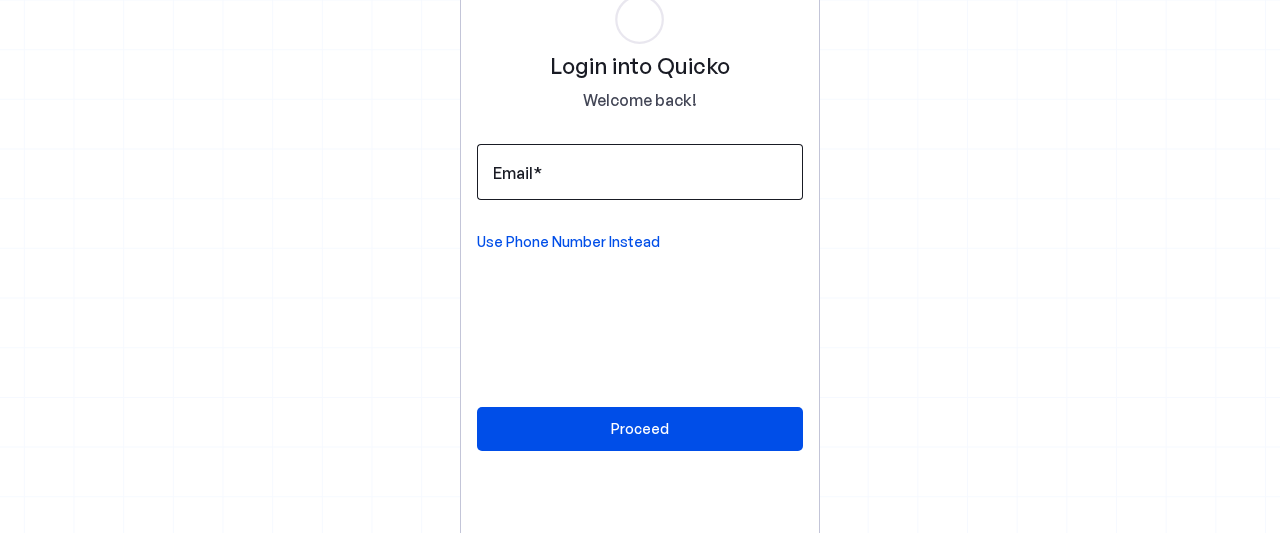 click on "Email" at bounding box center [640, 172] 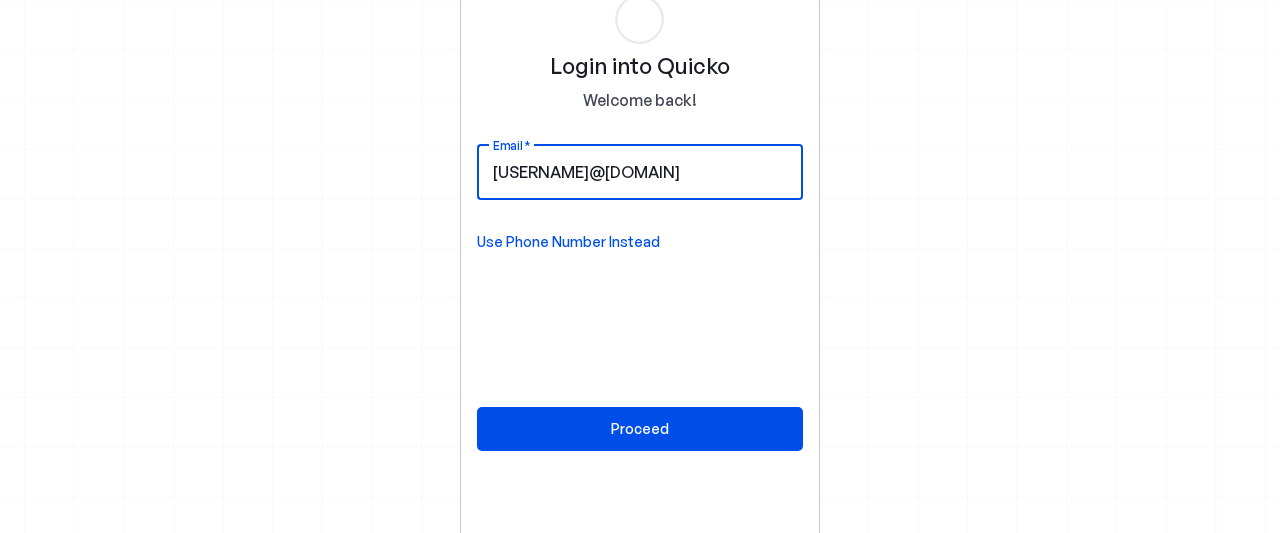 type on "[USERNAME]@[DOMAIN]" 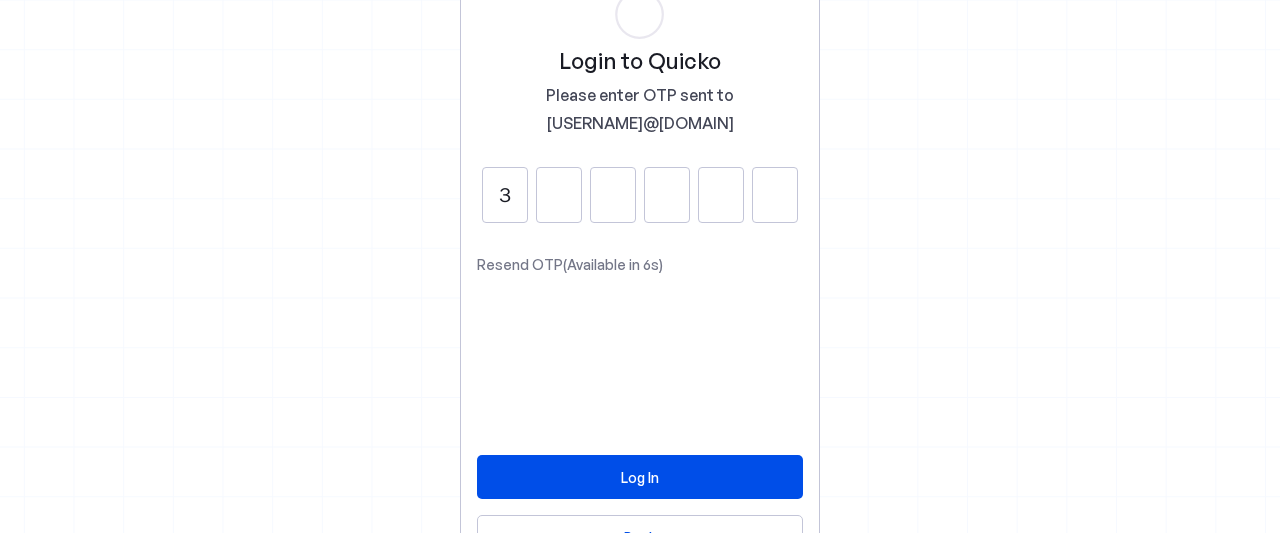 type on "3" 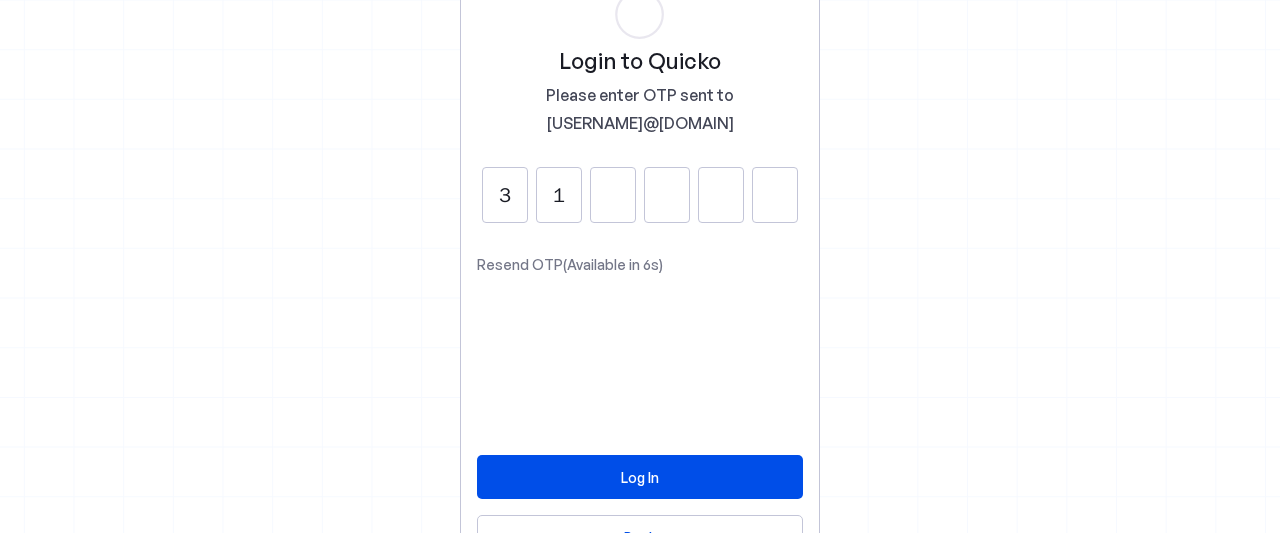type on "1" 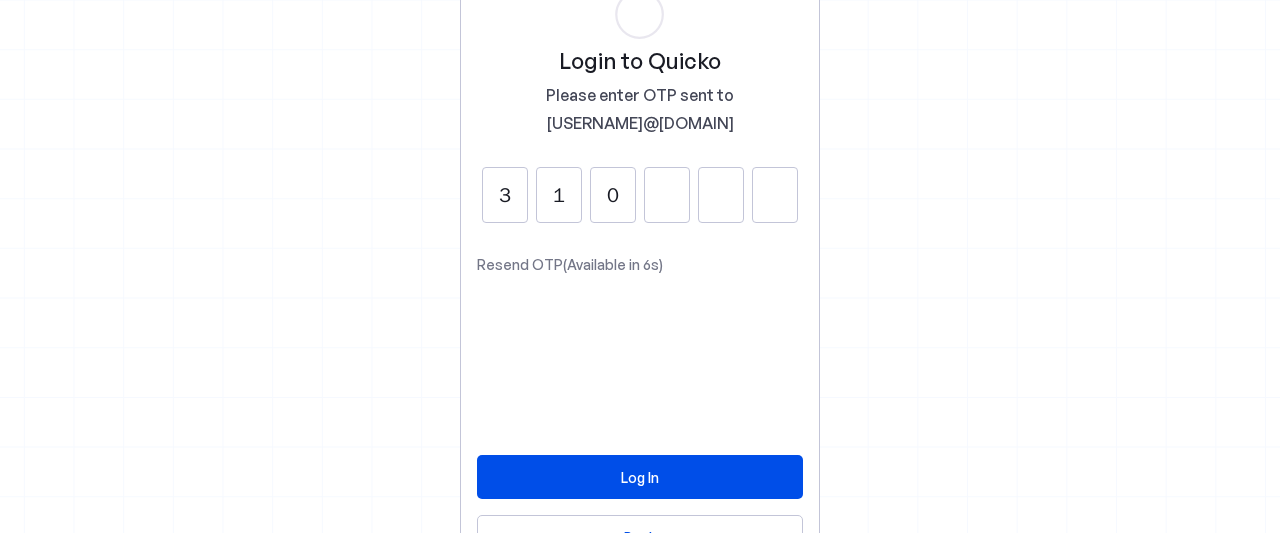 type on "0" 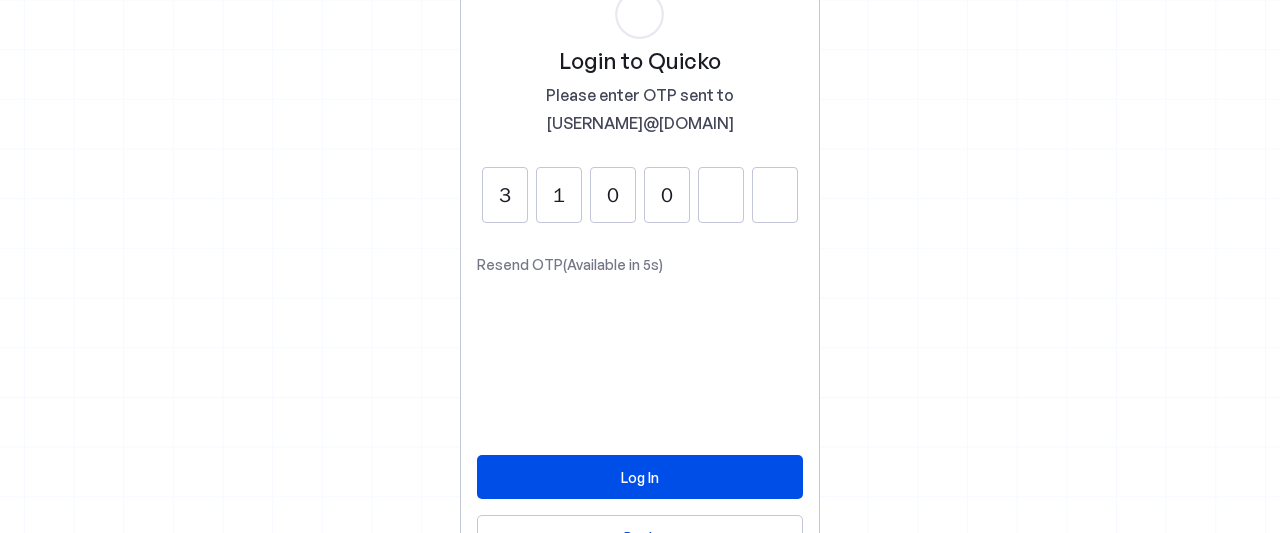 type on "0" 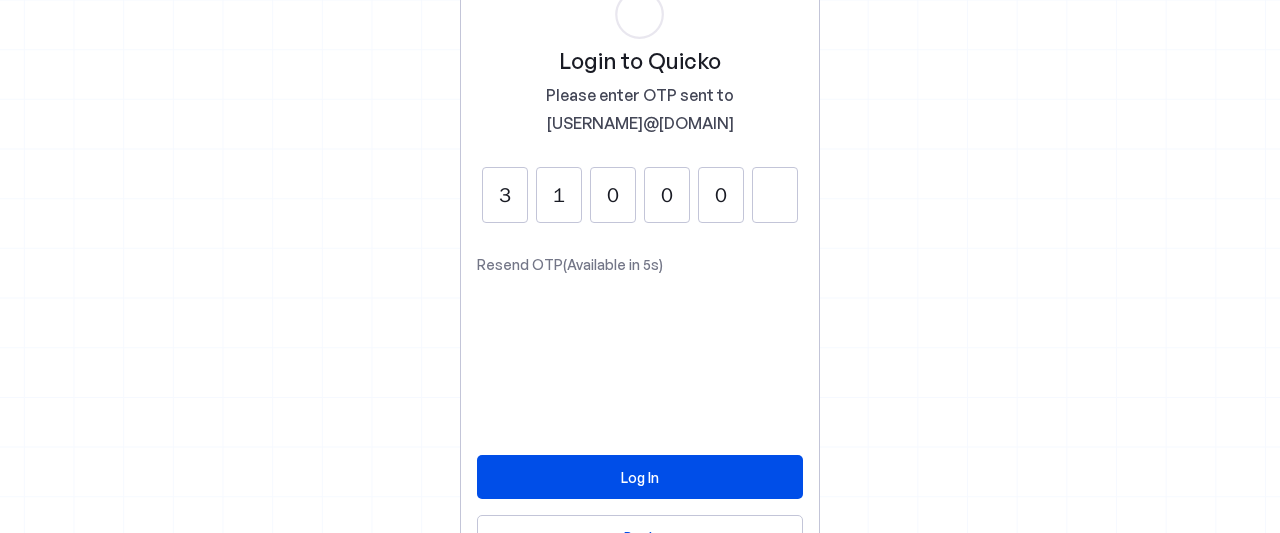 type on "0" 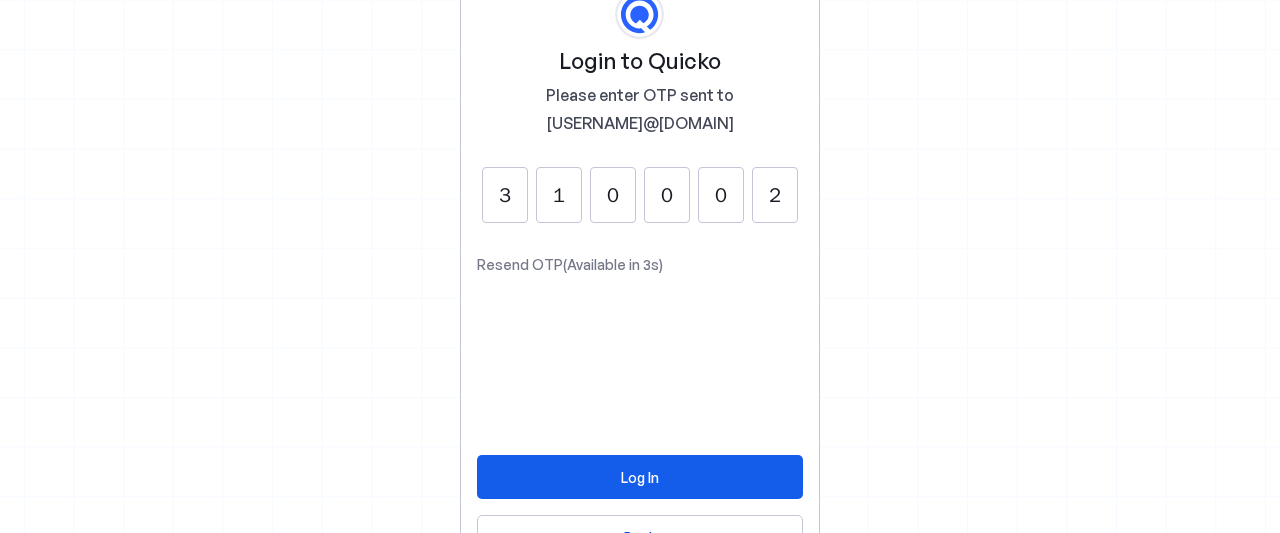 type on "2" 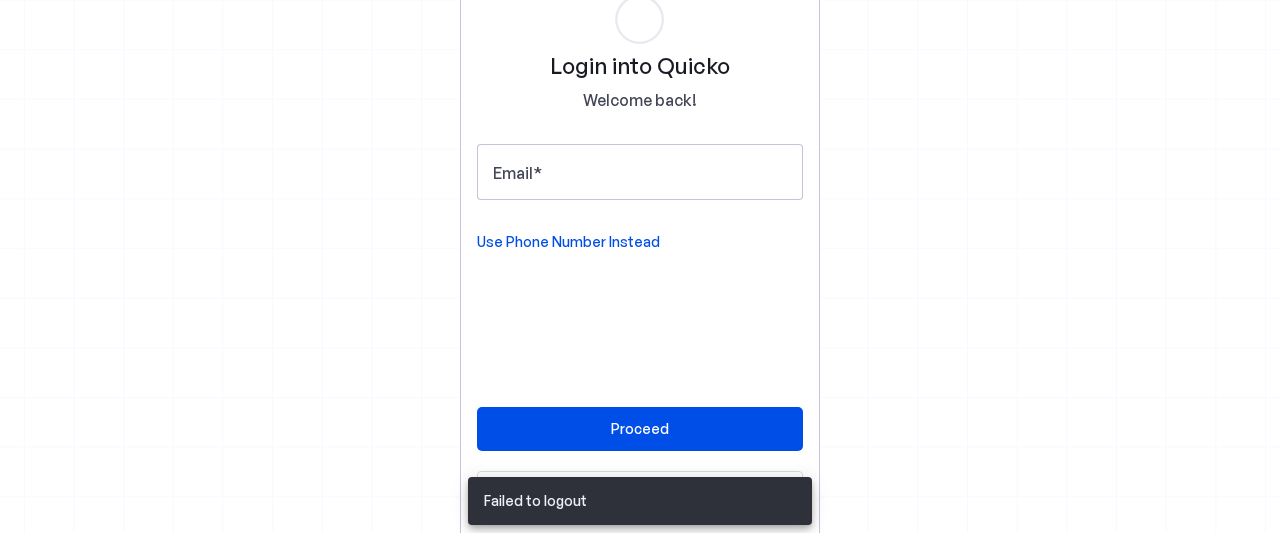 scroll, scrollTop: 0, scrollLeft: 0, axis: both 